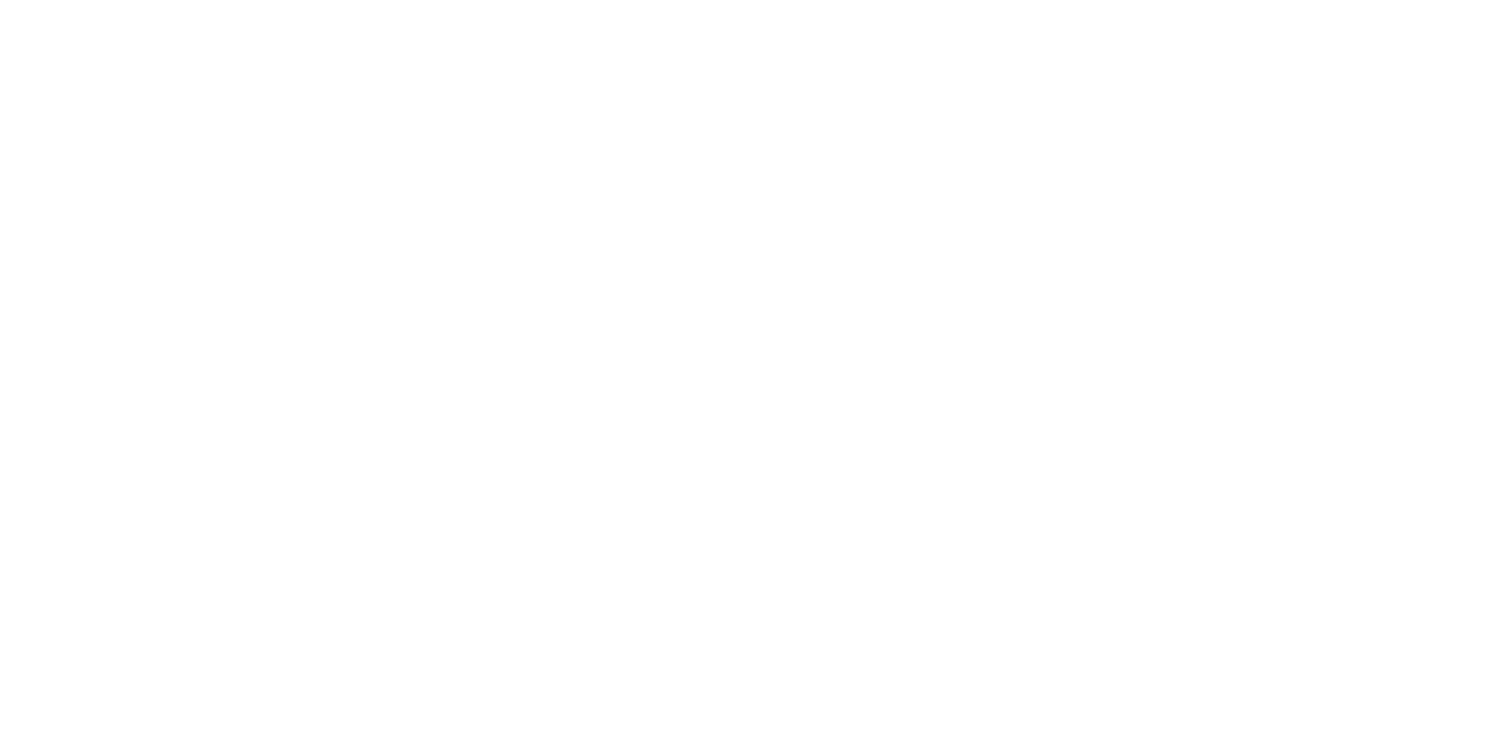 scroll, scrollTop: 0, scrollLeft: 0, axis: both 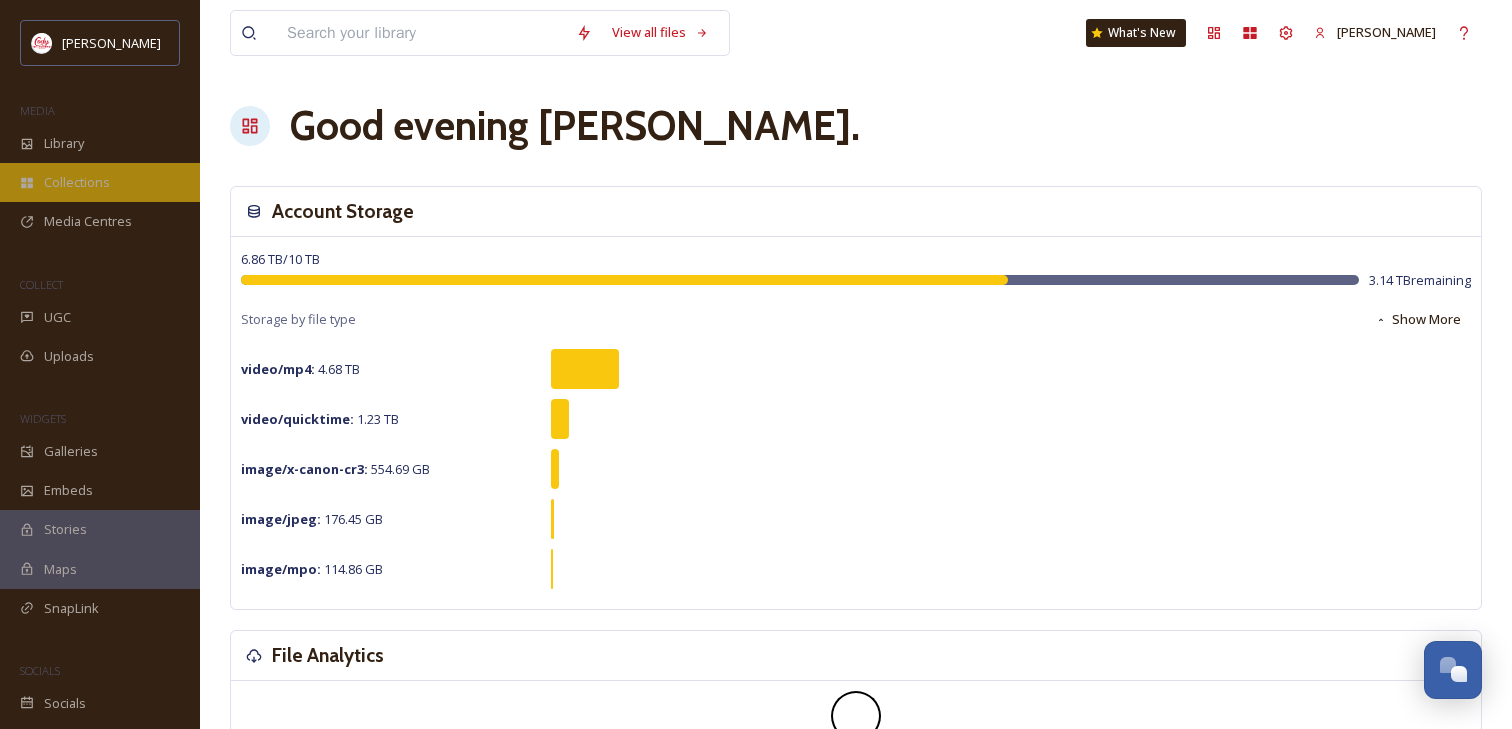 click on "Collections" at bounding box center (100, 182) 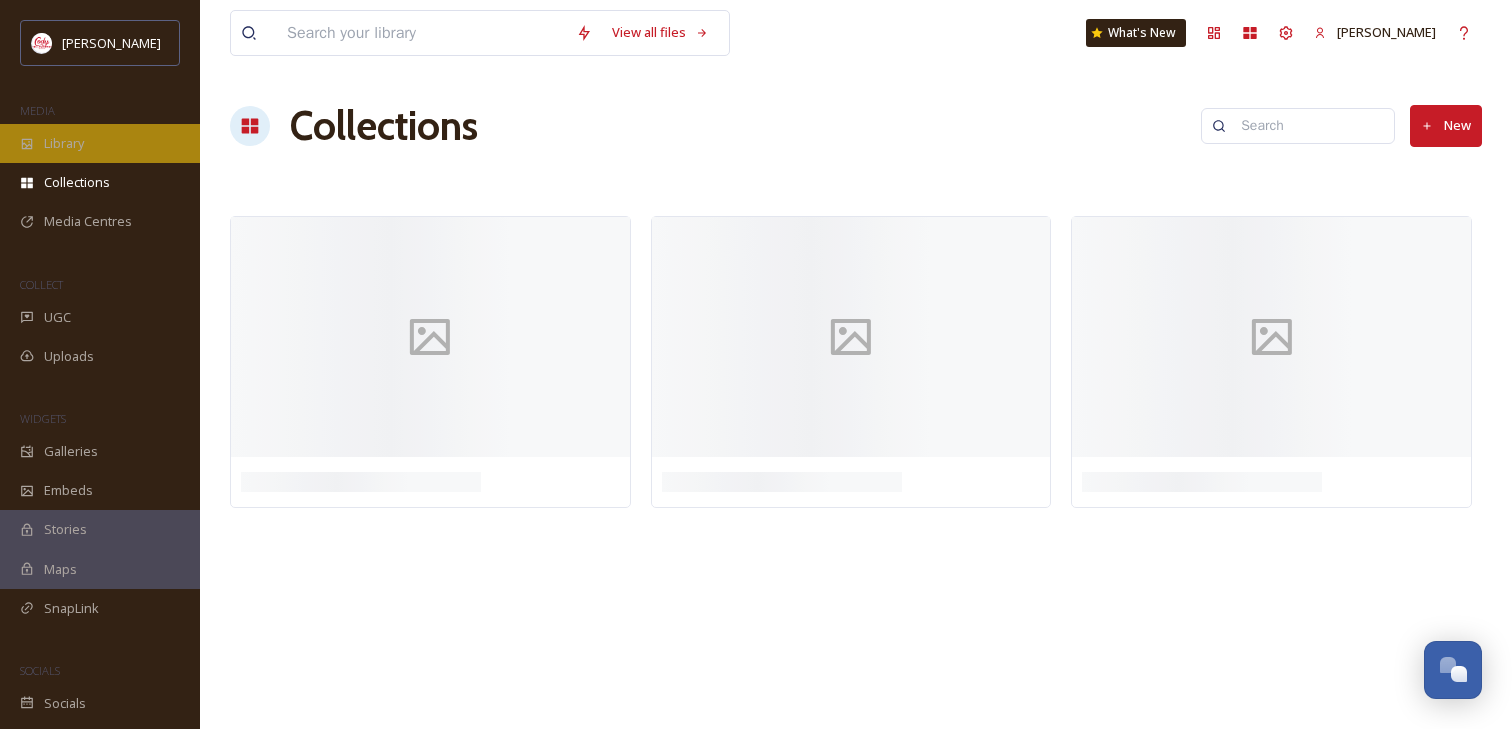 click on "Library" at bounding box center [100, 143] 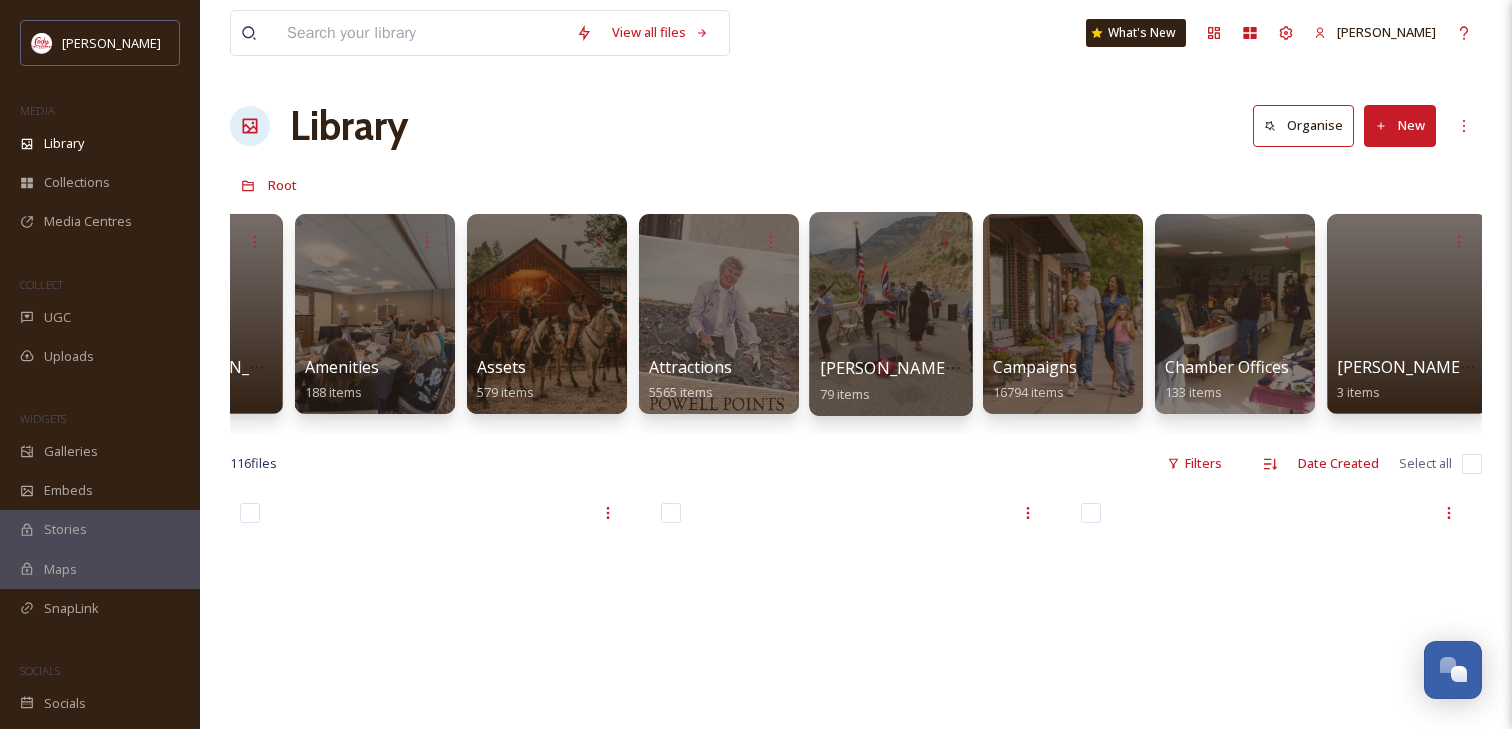 scroll, scrollTop: 0, scrollLeft: 141, axis: horizontal 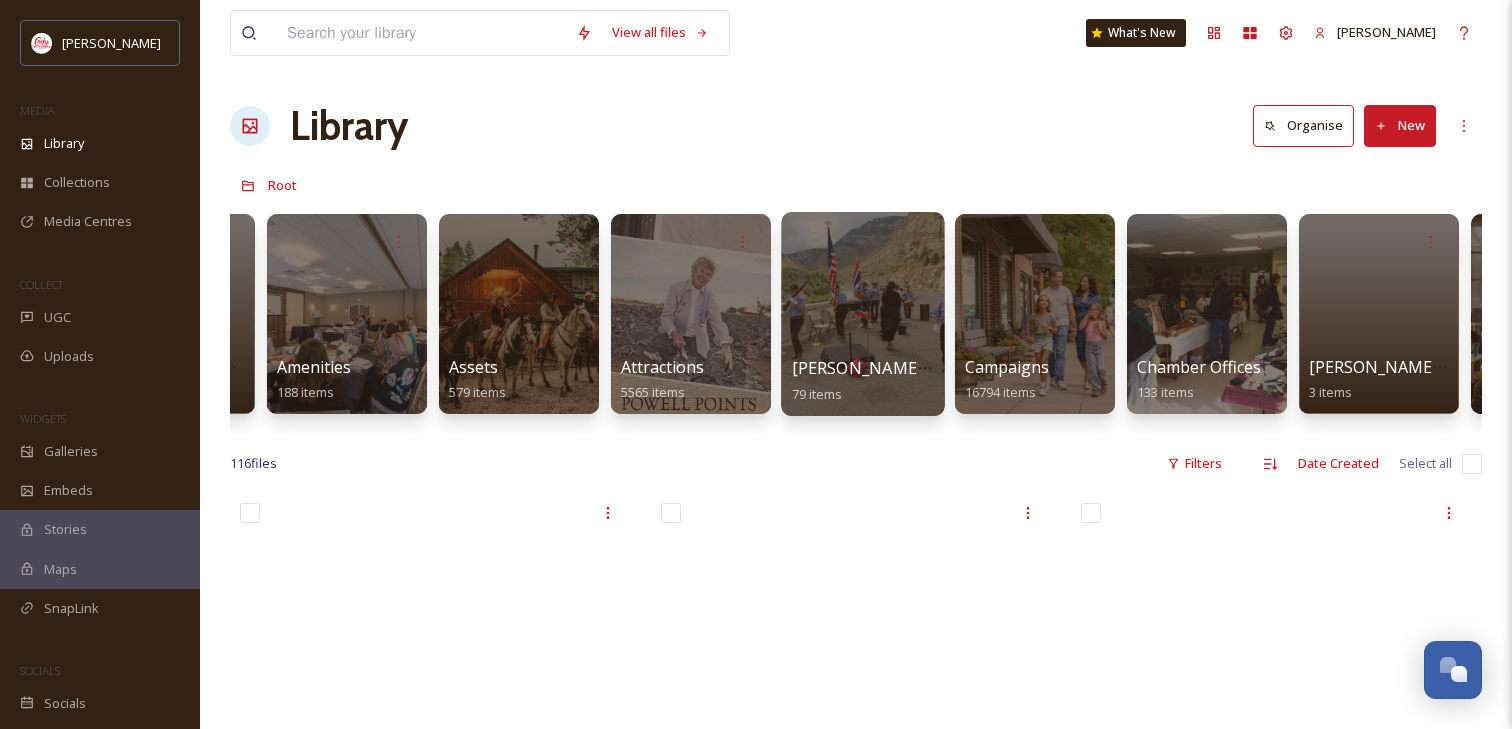 click at bounding box center [1035, 314] 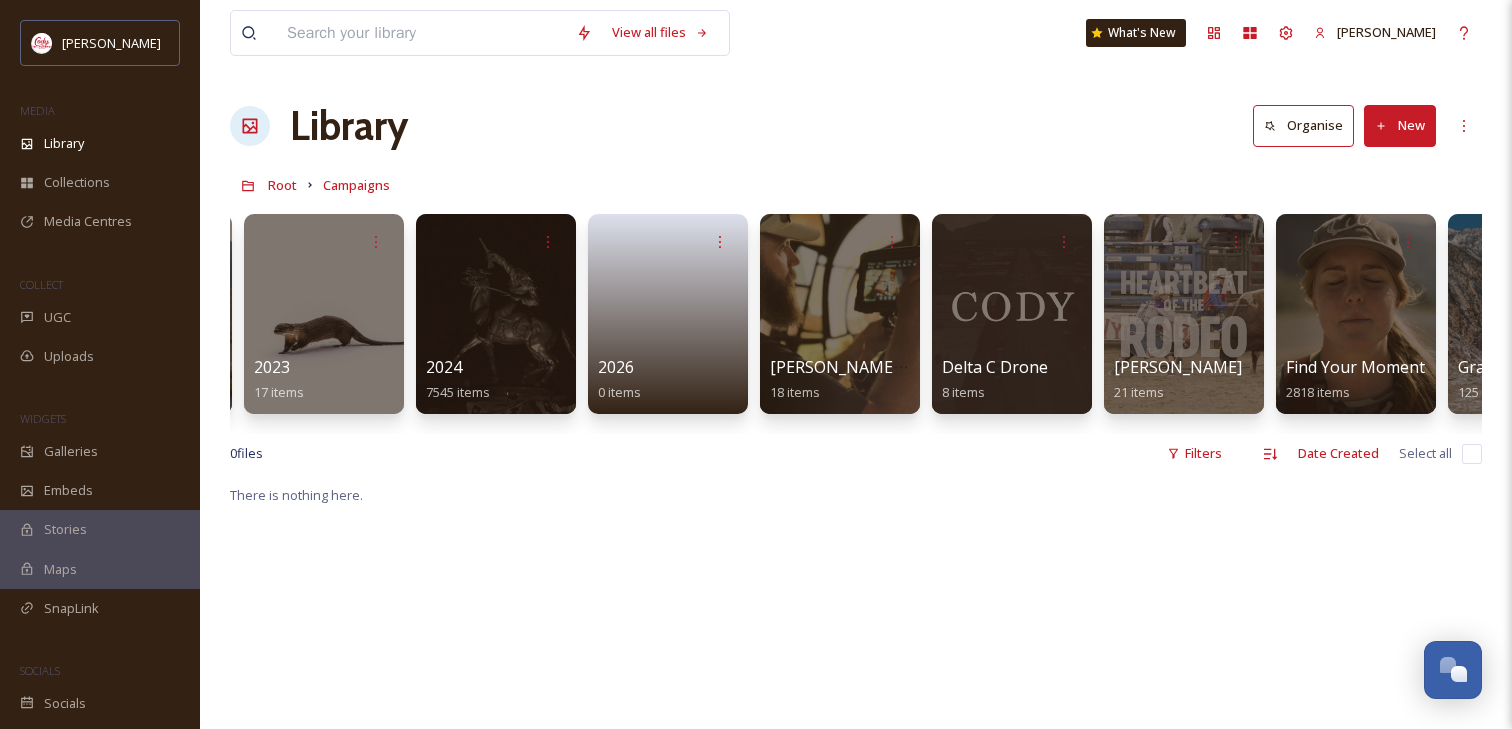 scroll, scrollTop: 0, scrollLeft: 163, axis: horizontal 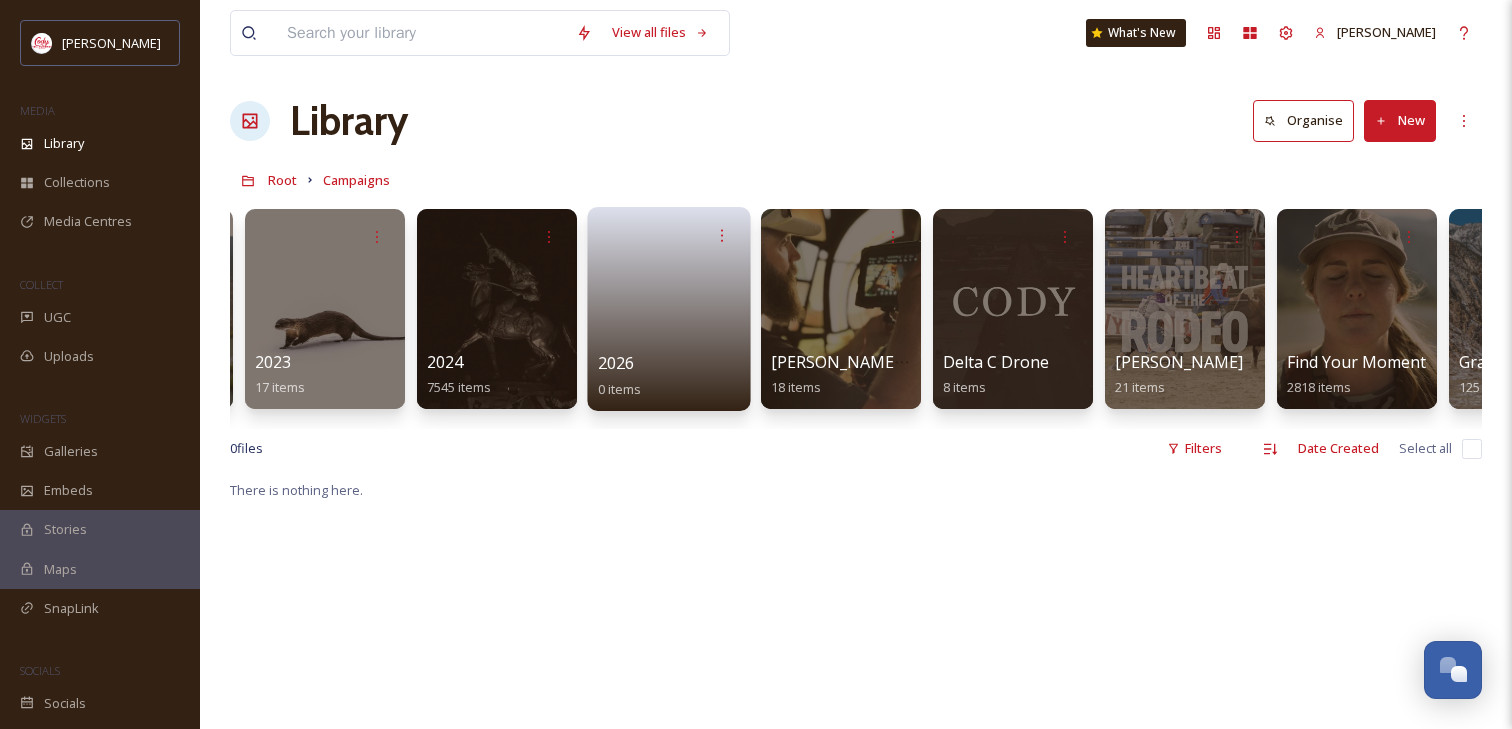 click at bounding box center (669, 302) 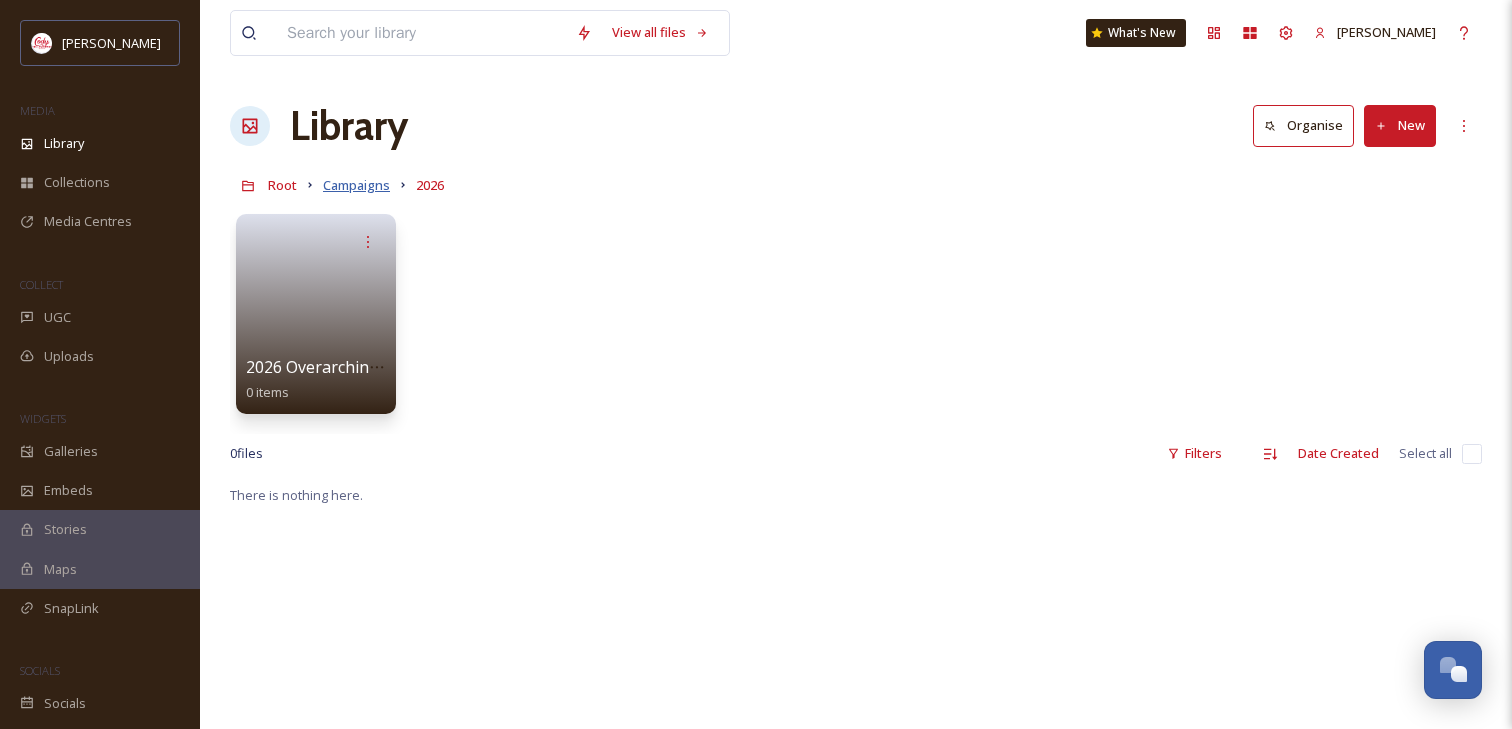click on "Campaigns" at bounding box center (356, 185) 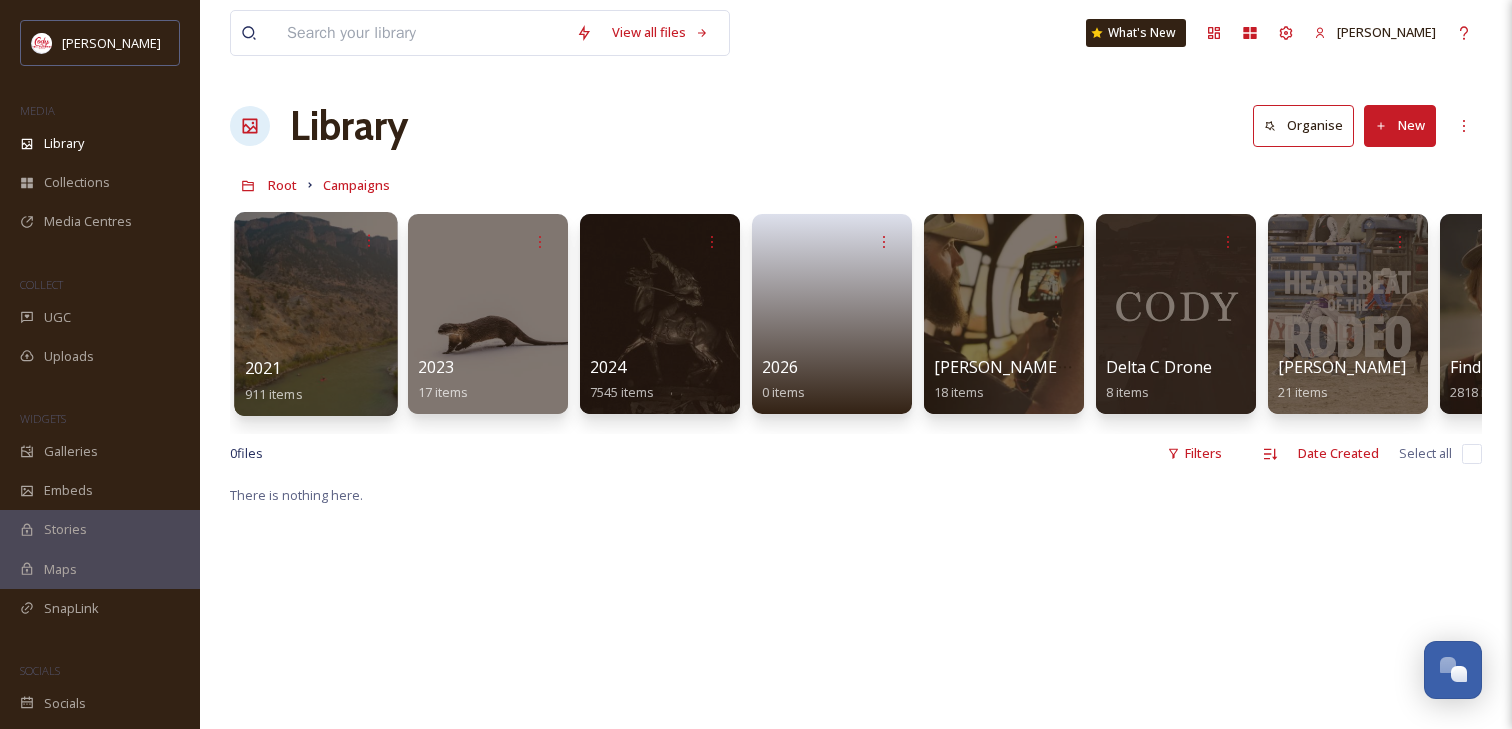 click at bounding box center [315, 314] 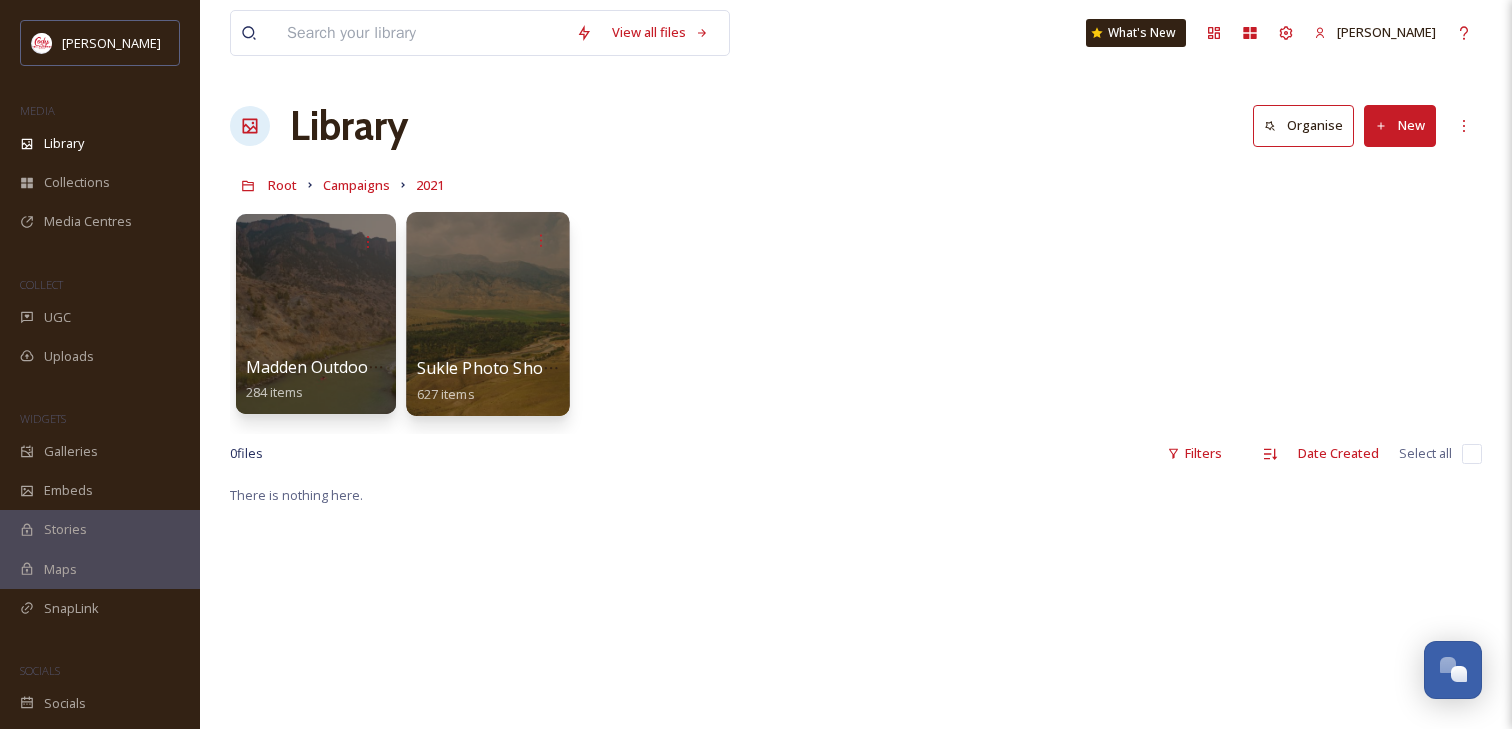 click at bounding box center [487, 314] 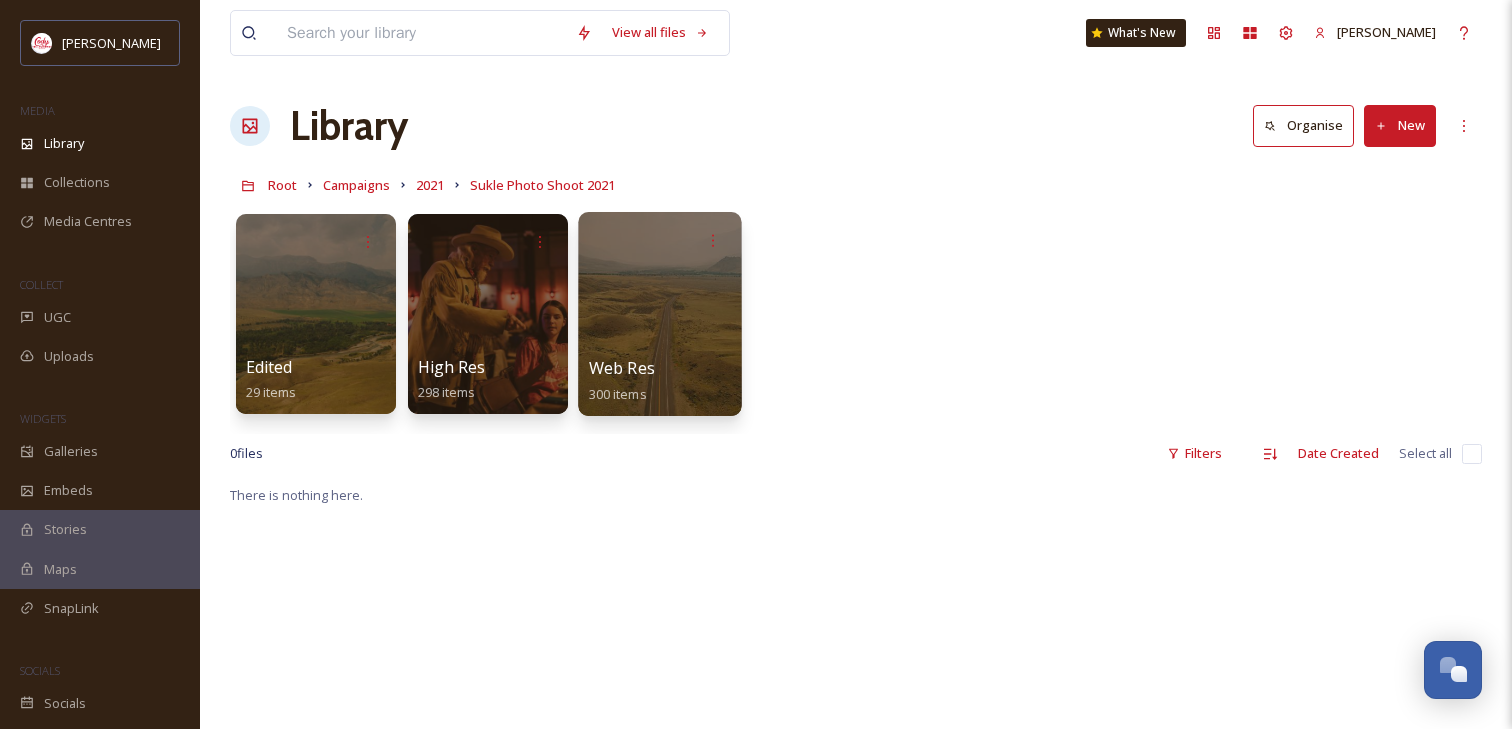 click at bounding box center (659, 314) 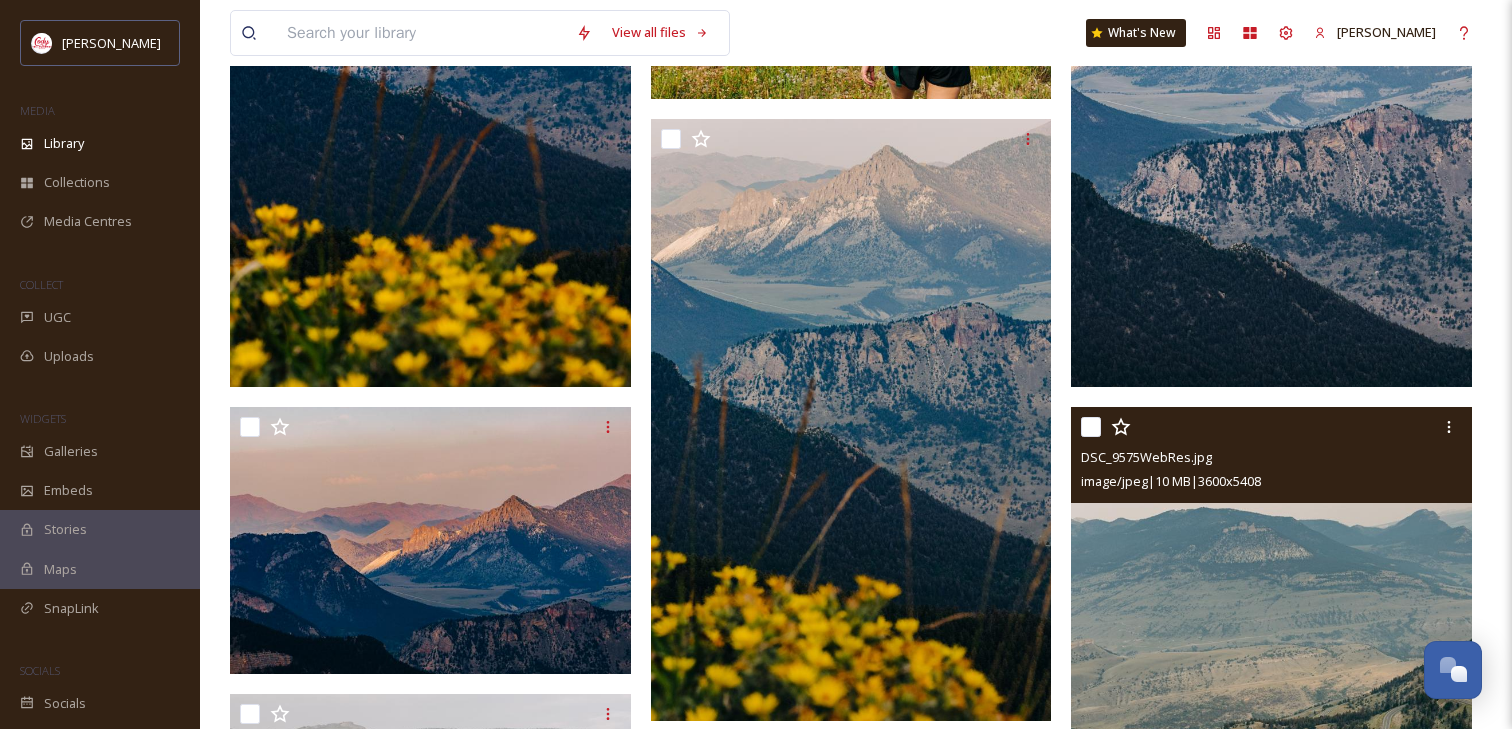 scroll, scrollTop: 1344, scrollLeft: 0, axis: vertical 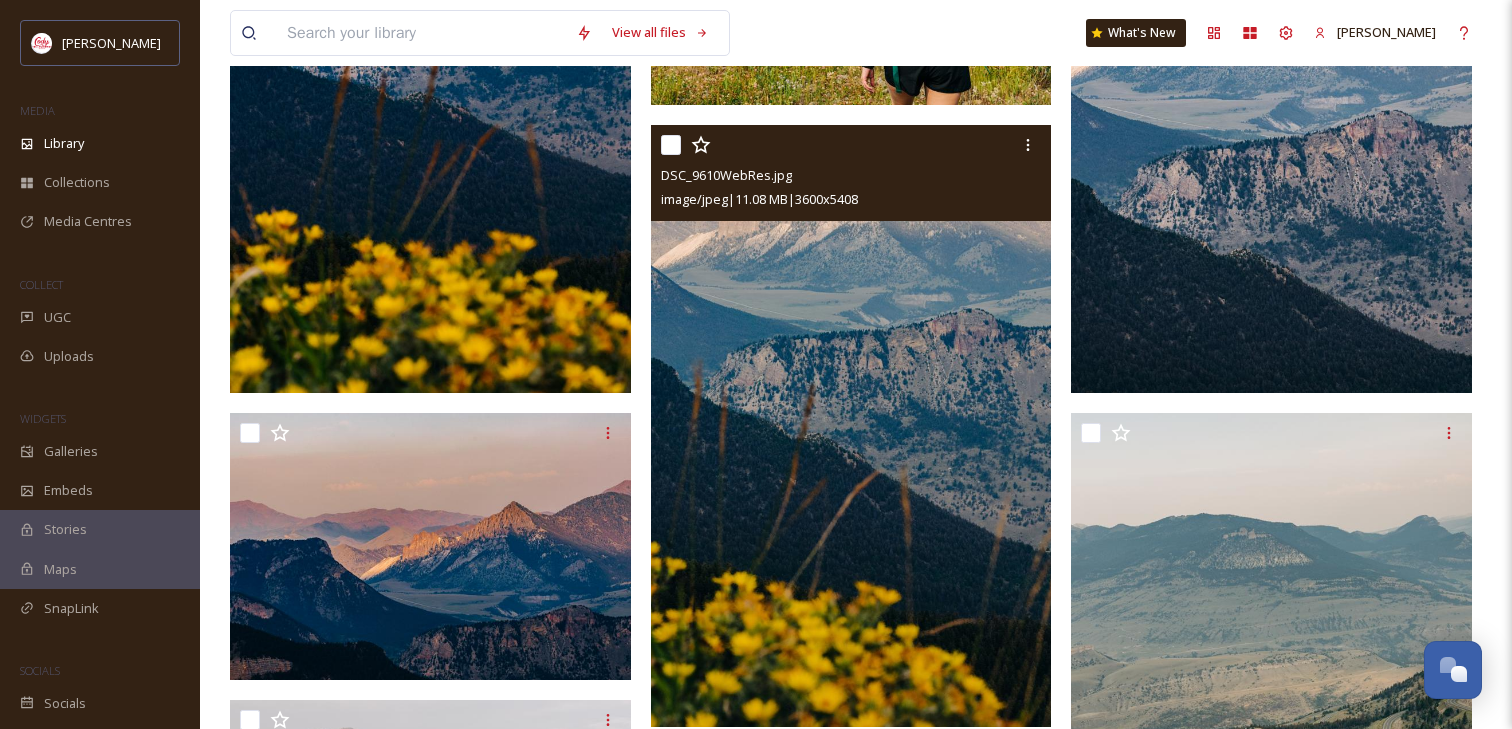 click at bounding box center (851, 426) 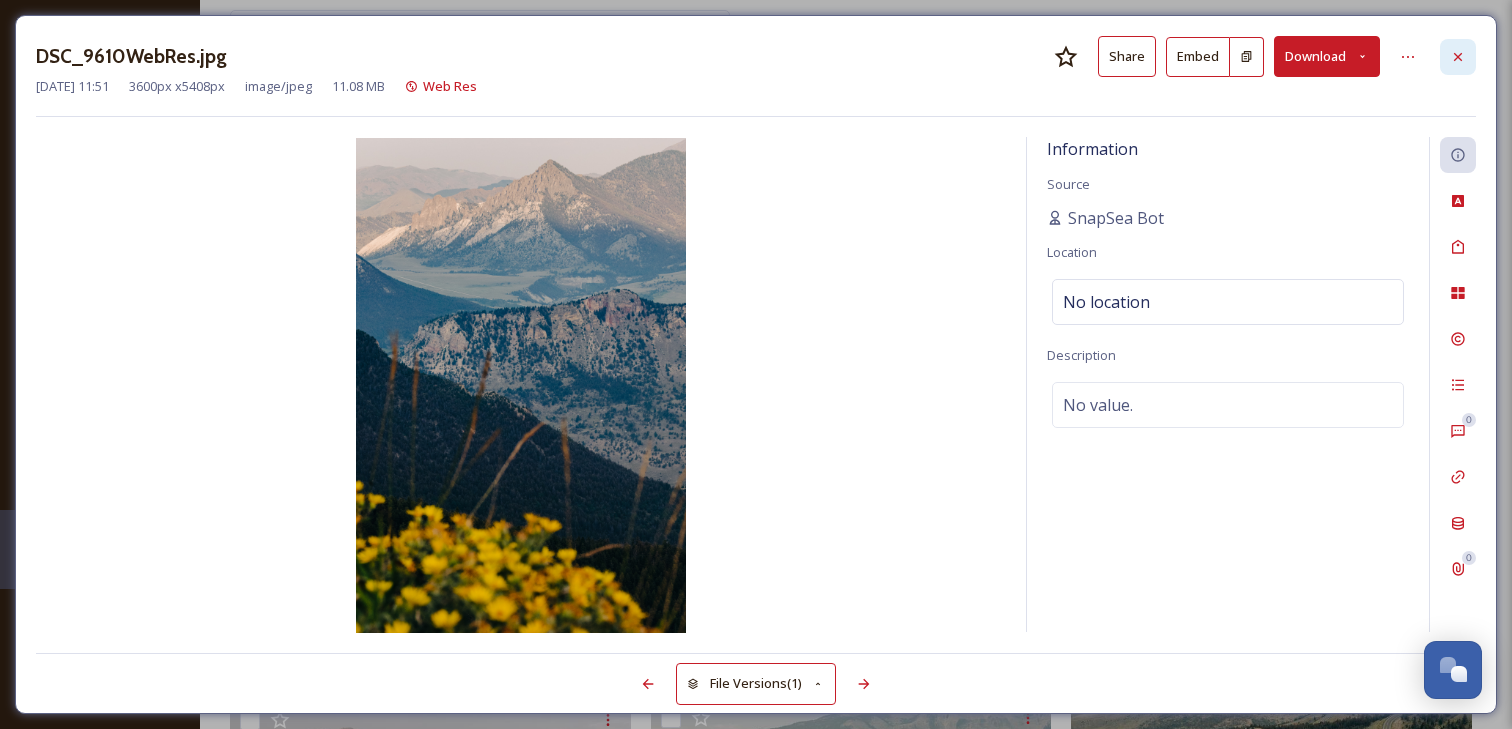 click at bounding box center (1458, 57) 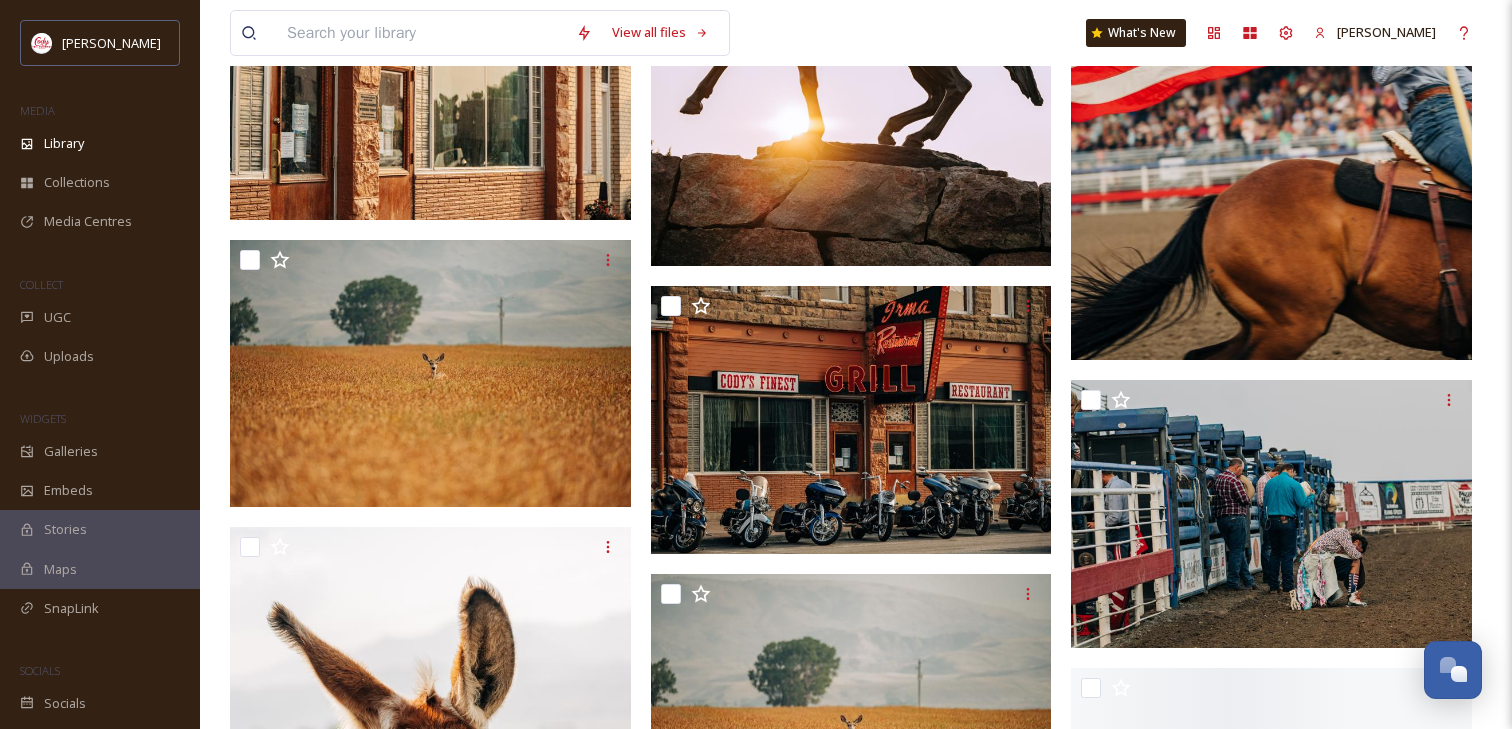 scroll, scrollTop: 10416, scrollLeft: 0, axis: vertical 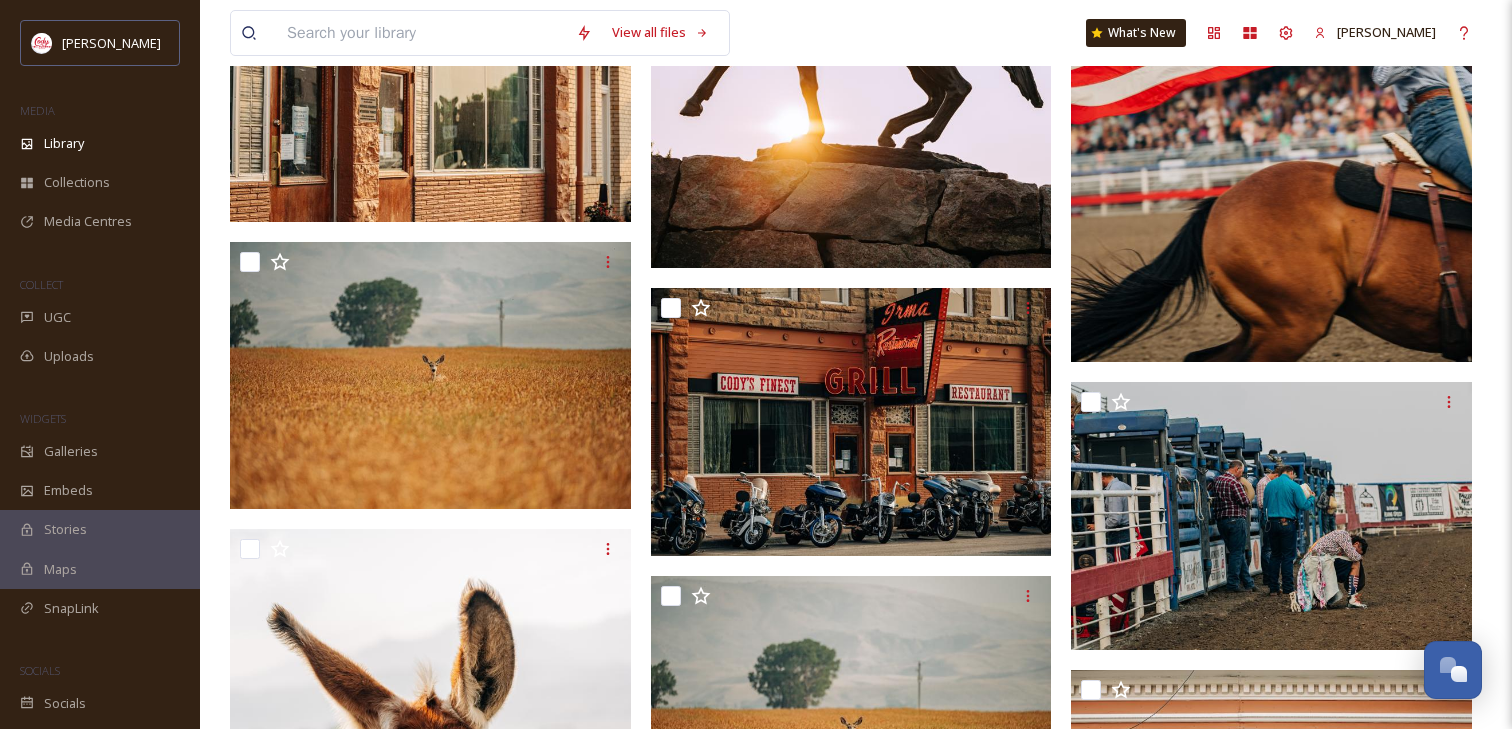 click at bounding box center [1271, 62] 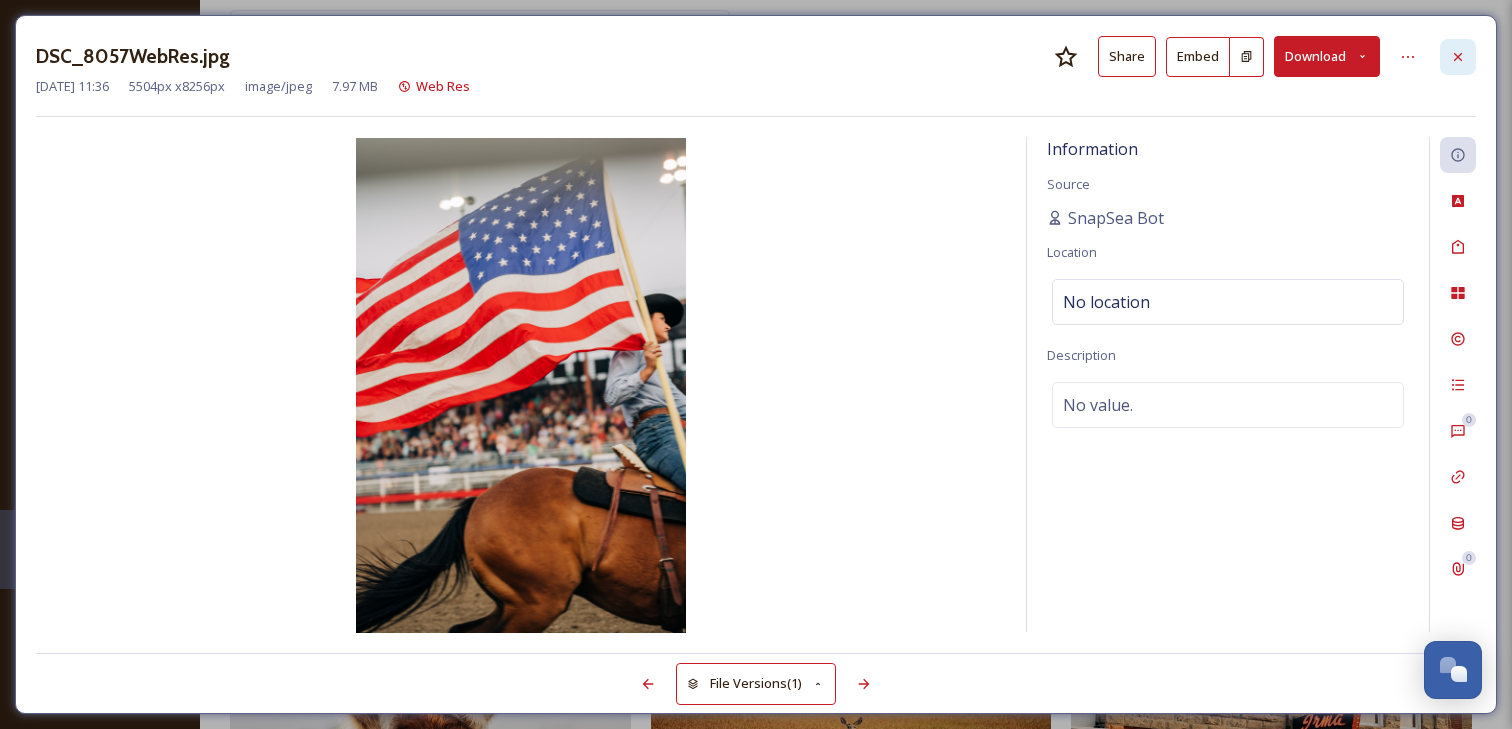 click 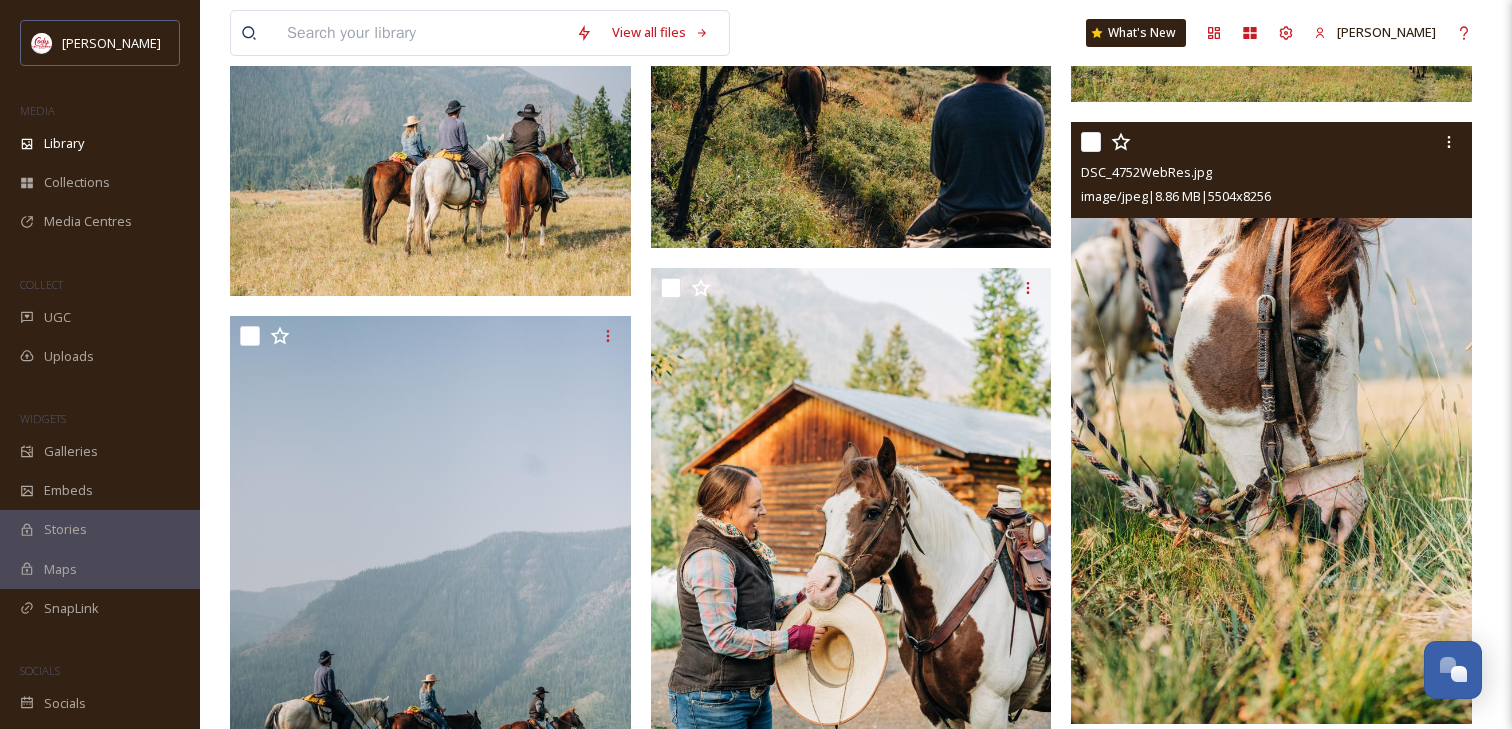 scroll, scrollTop: 19613, scrollLeft: 0, axis: vertical 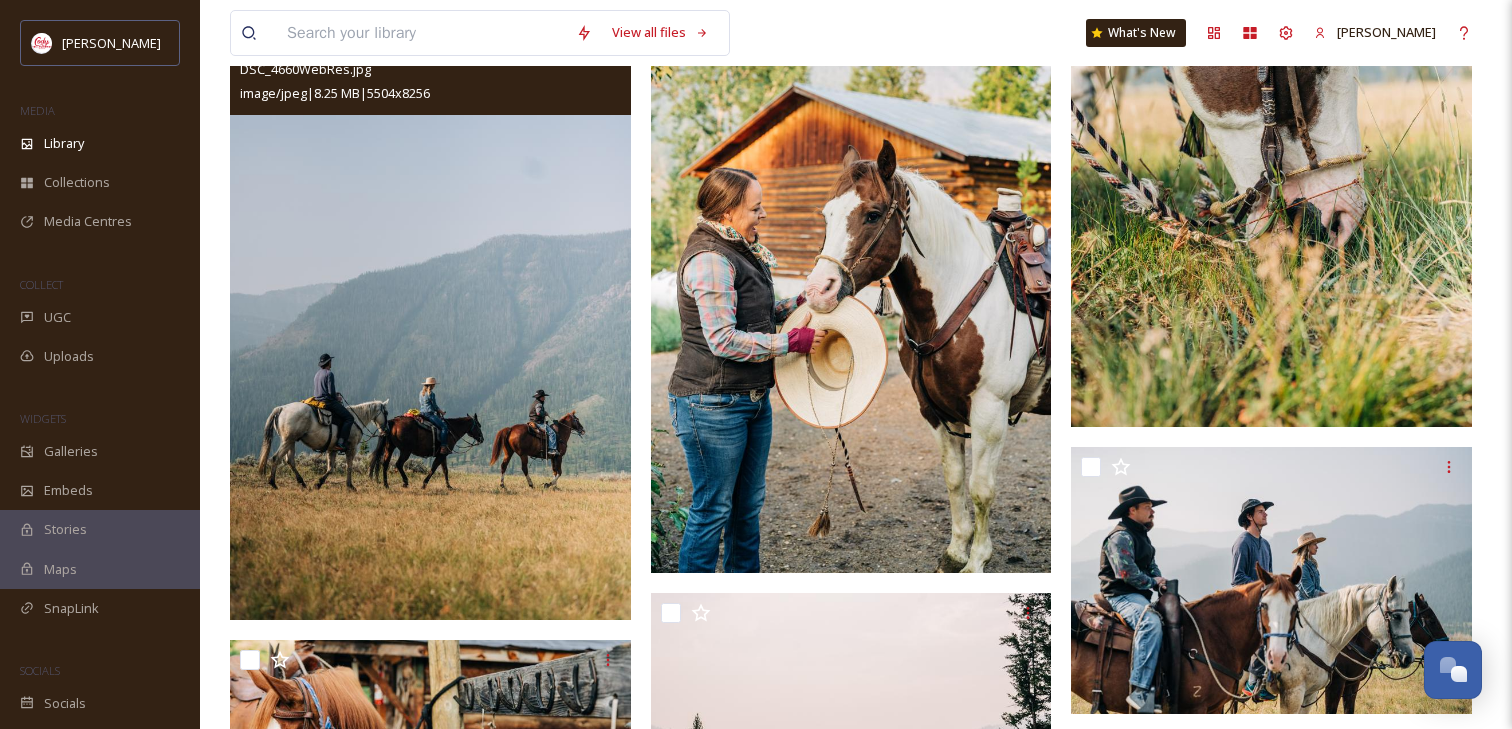 click at bounding box center (430, 320) 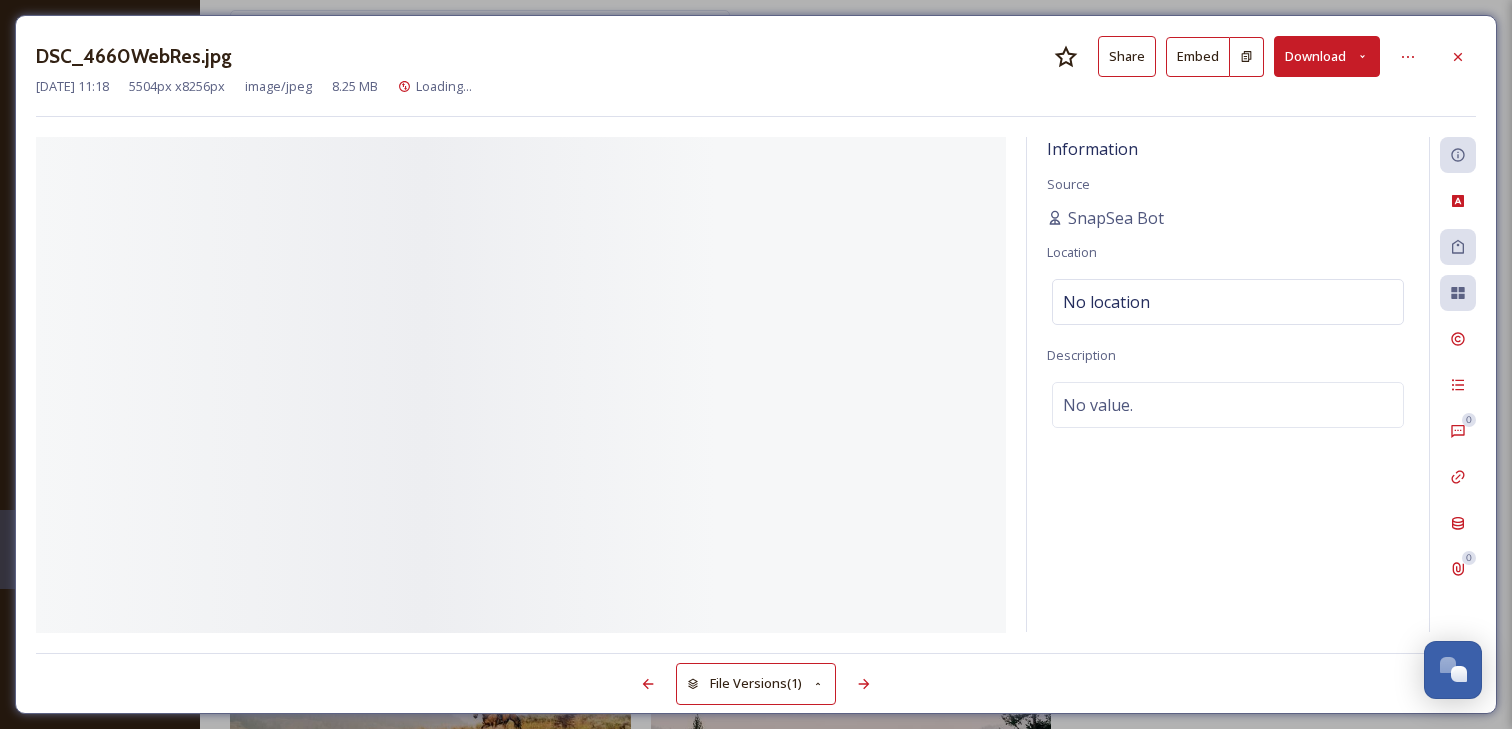scroll, scrollTop: 19300, scrollLeft: 0, axis: vertical 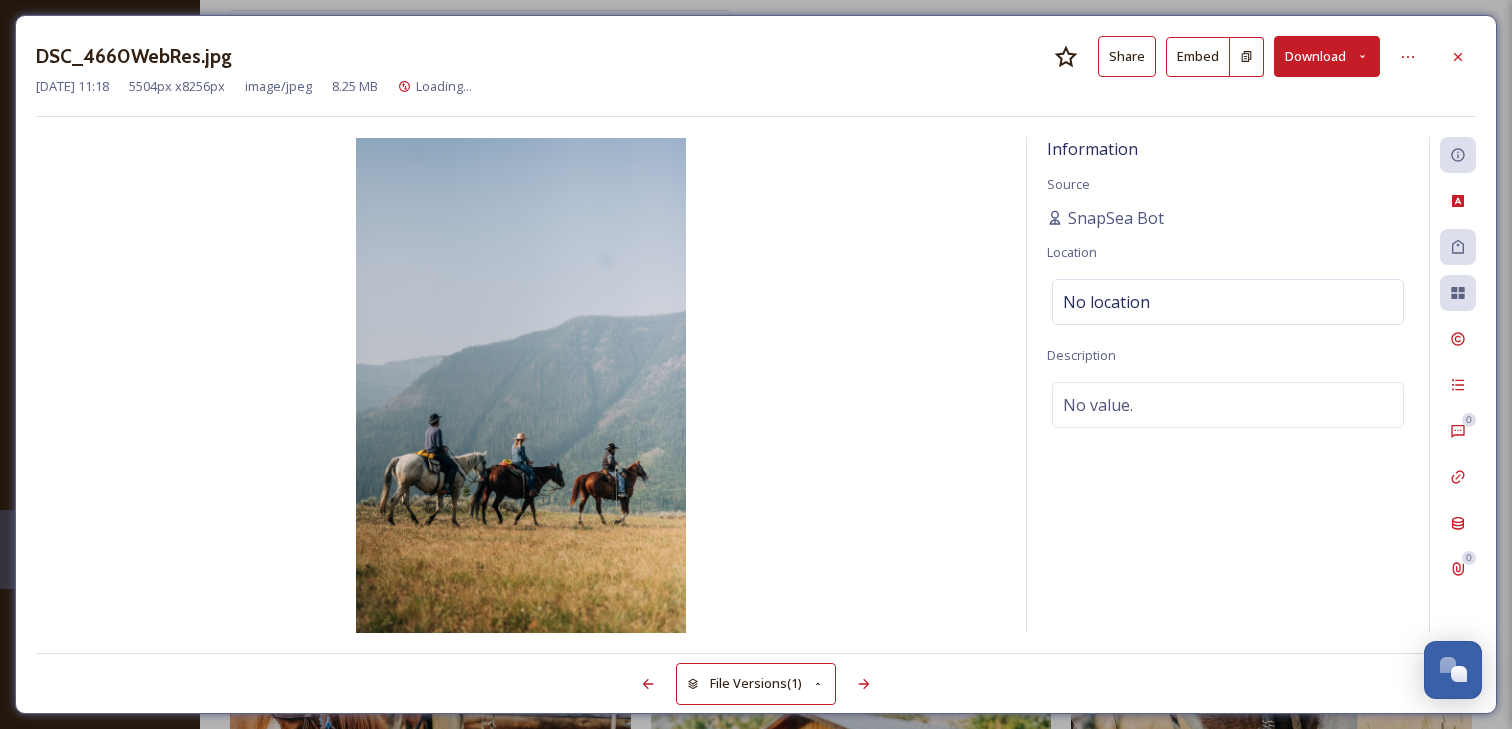 click on "Download" at bounding box center [1327, 56] 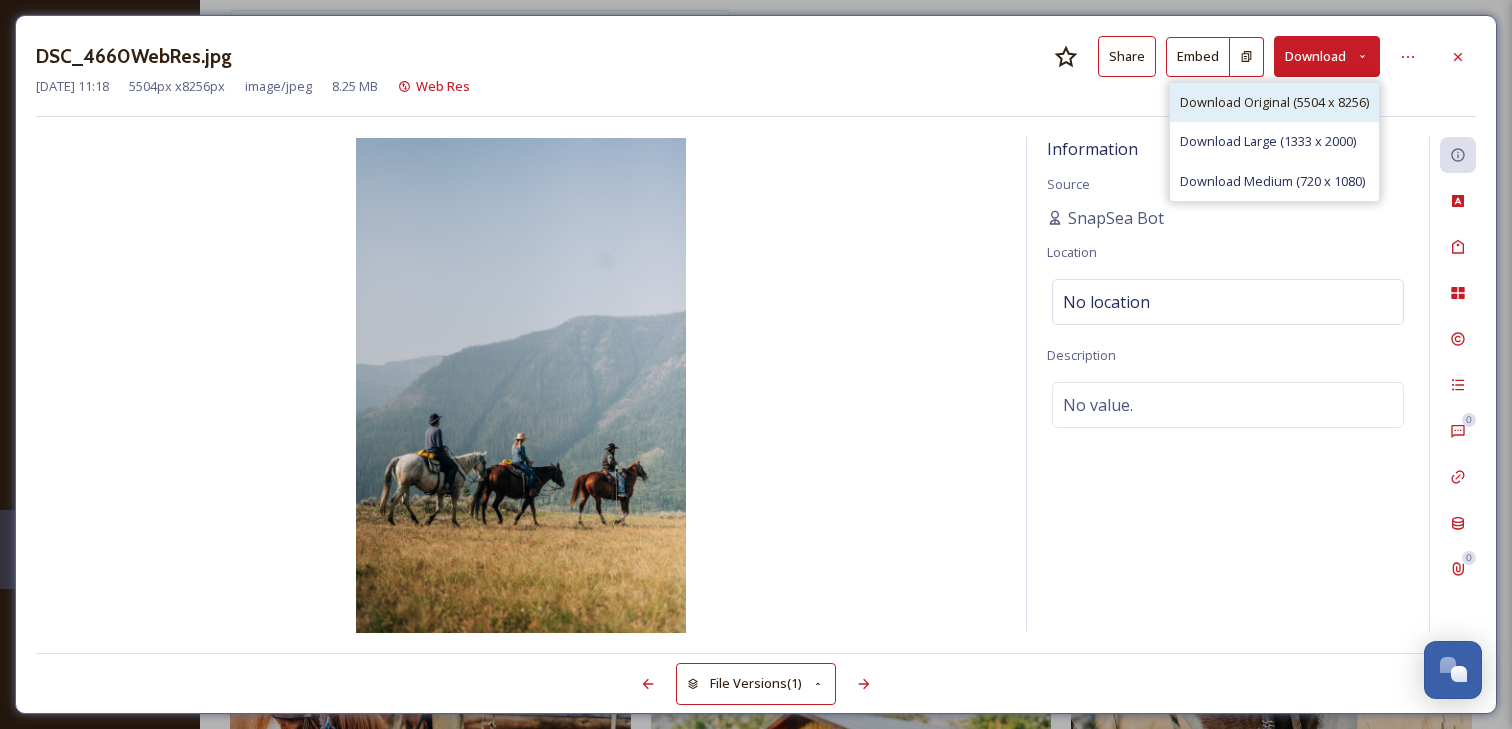 click on "Download Original (5504 x 8256)" at bounding box center (1274, 102) 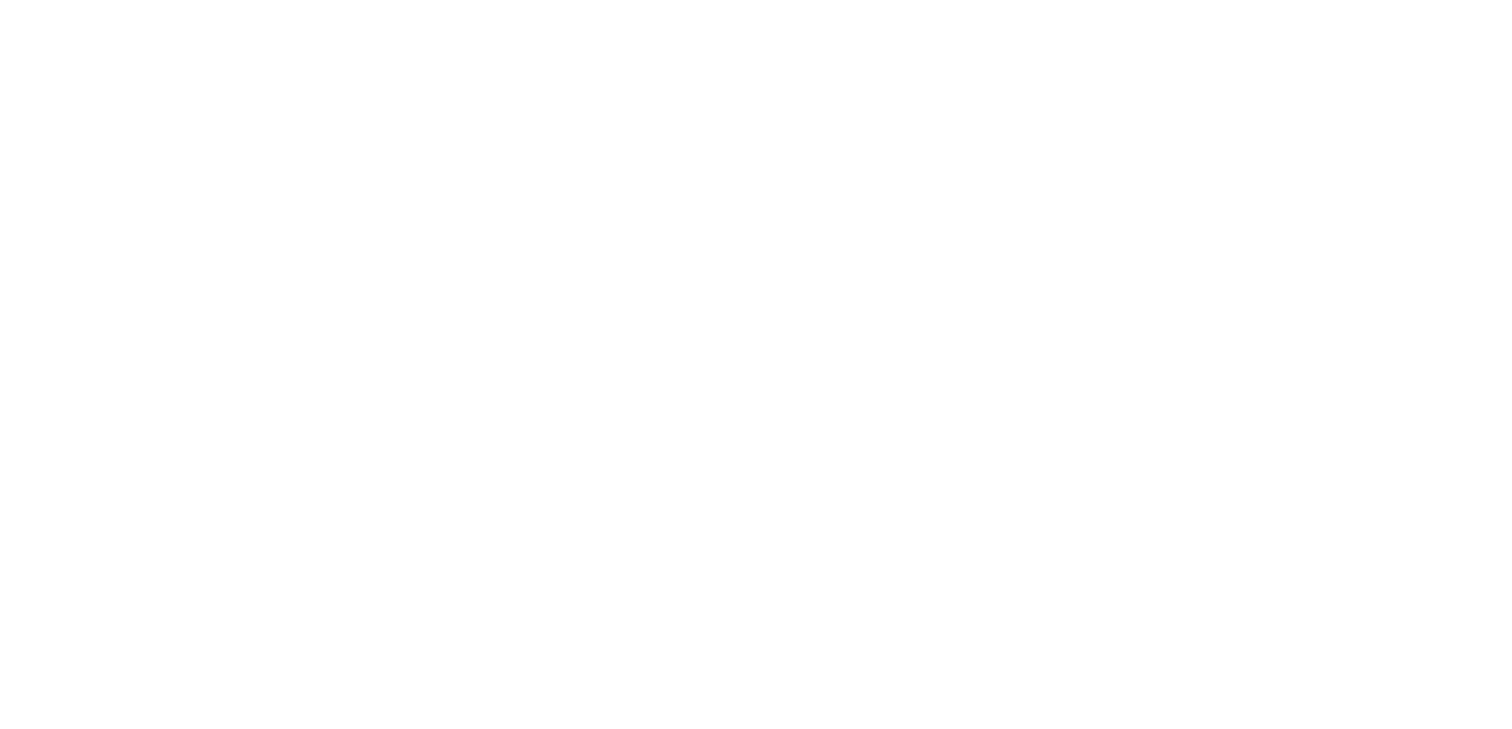 scroll, scrollTop: 0, scrollLeft: 0, axis: both 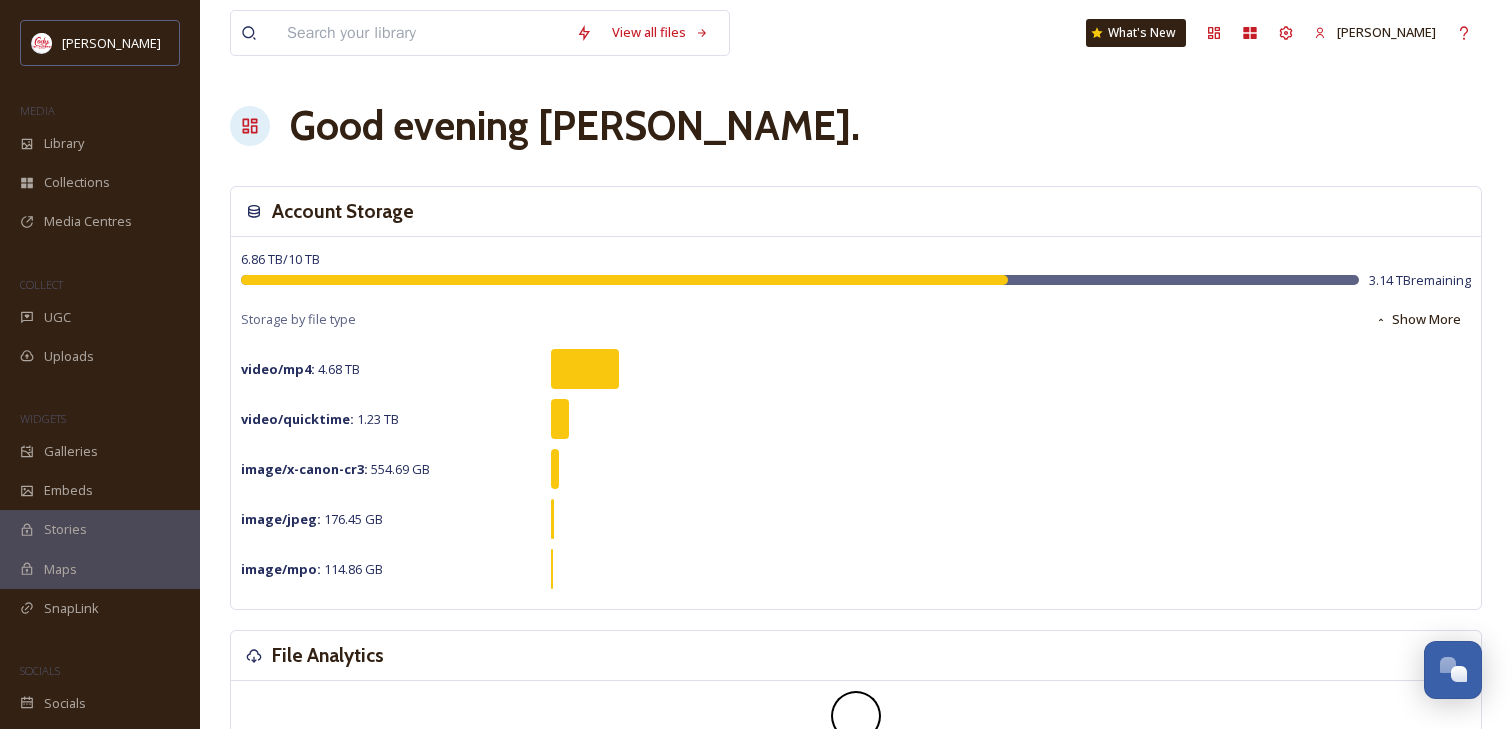click at bounding box center (421, 33) 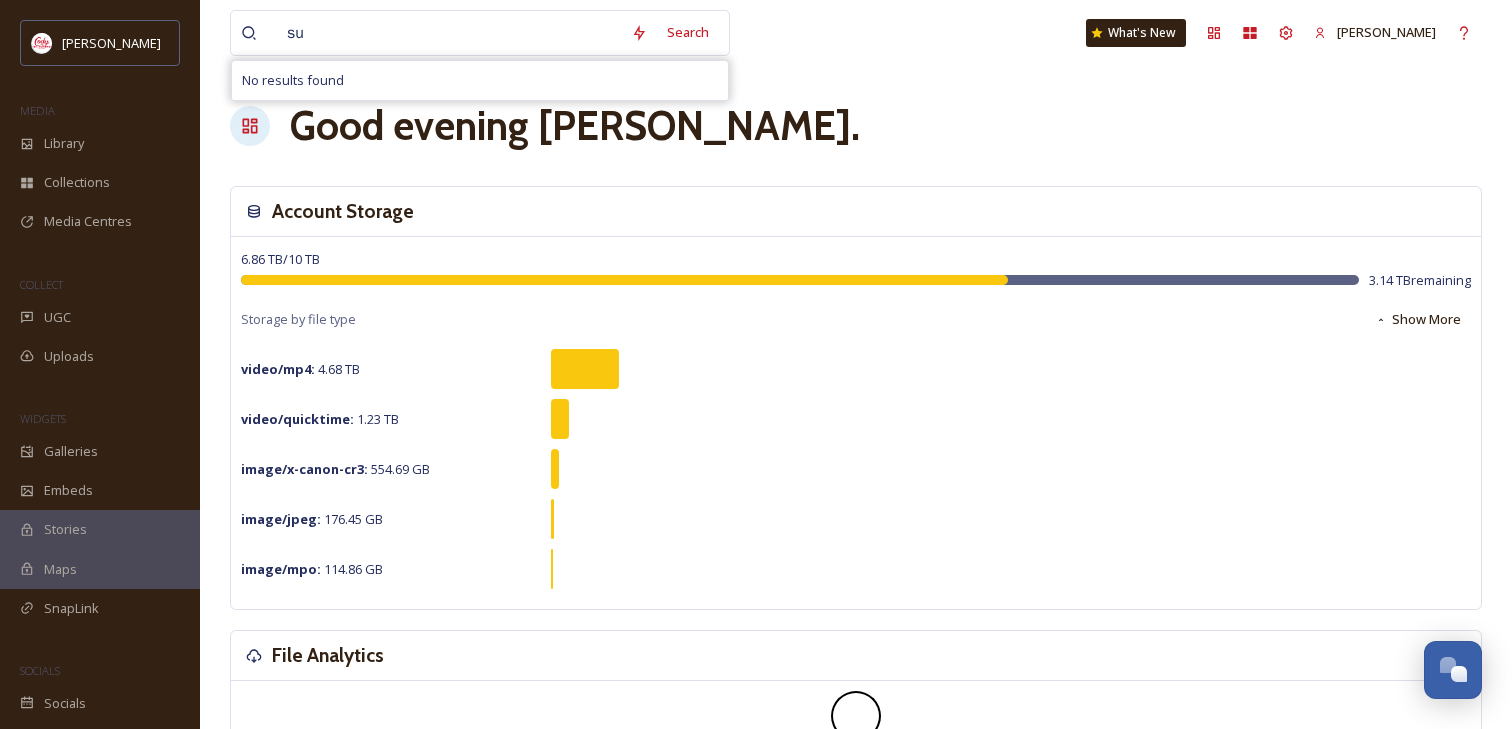 type on "s" 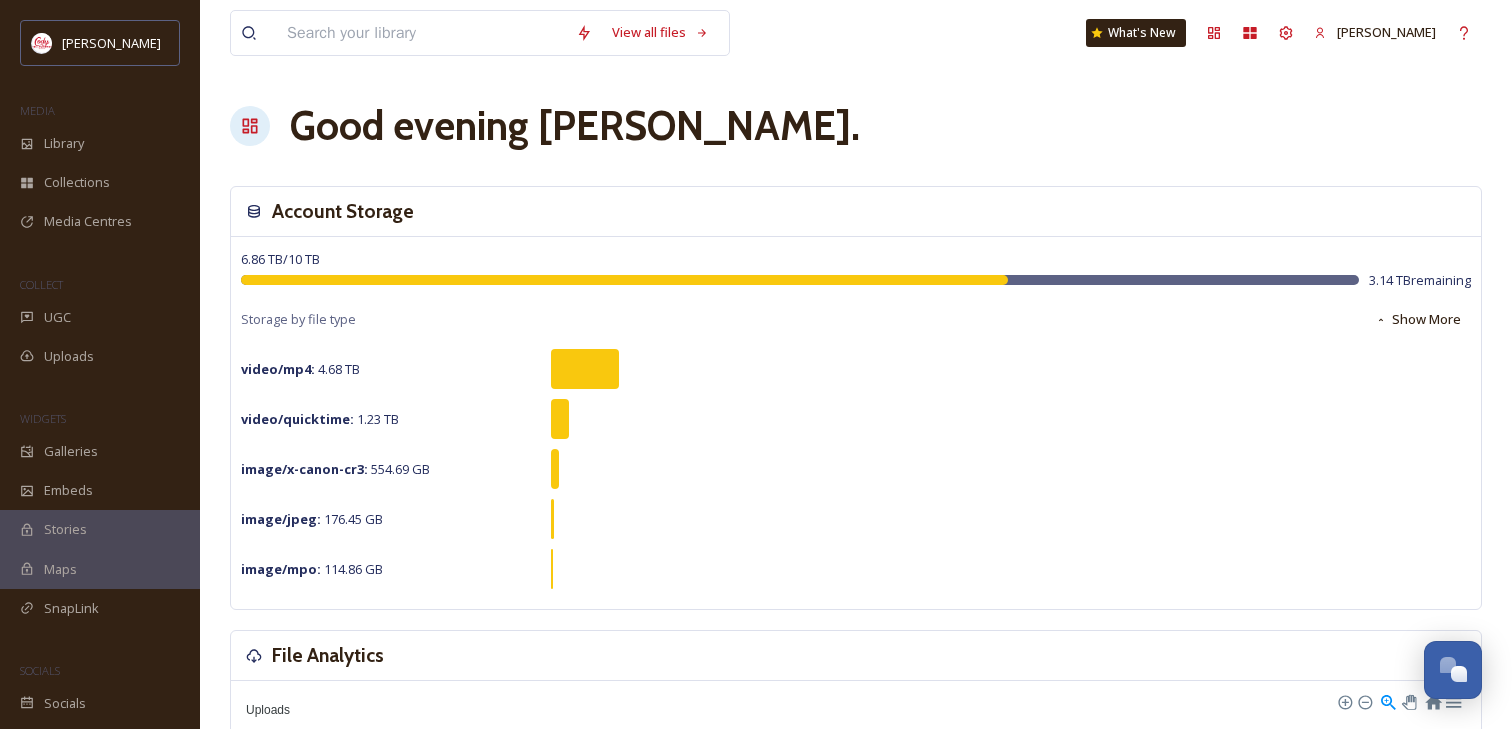 click on "View all files What's New Olivia Huddleston" at bounding box center [856, 33] 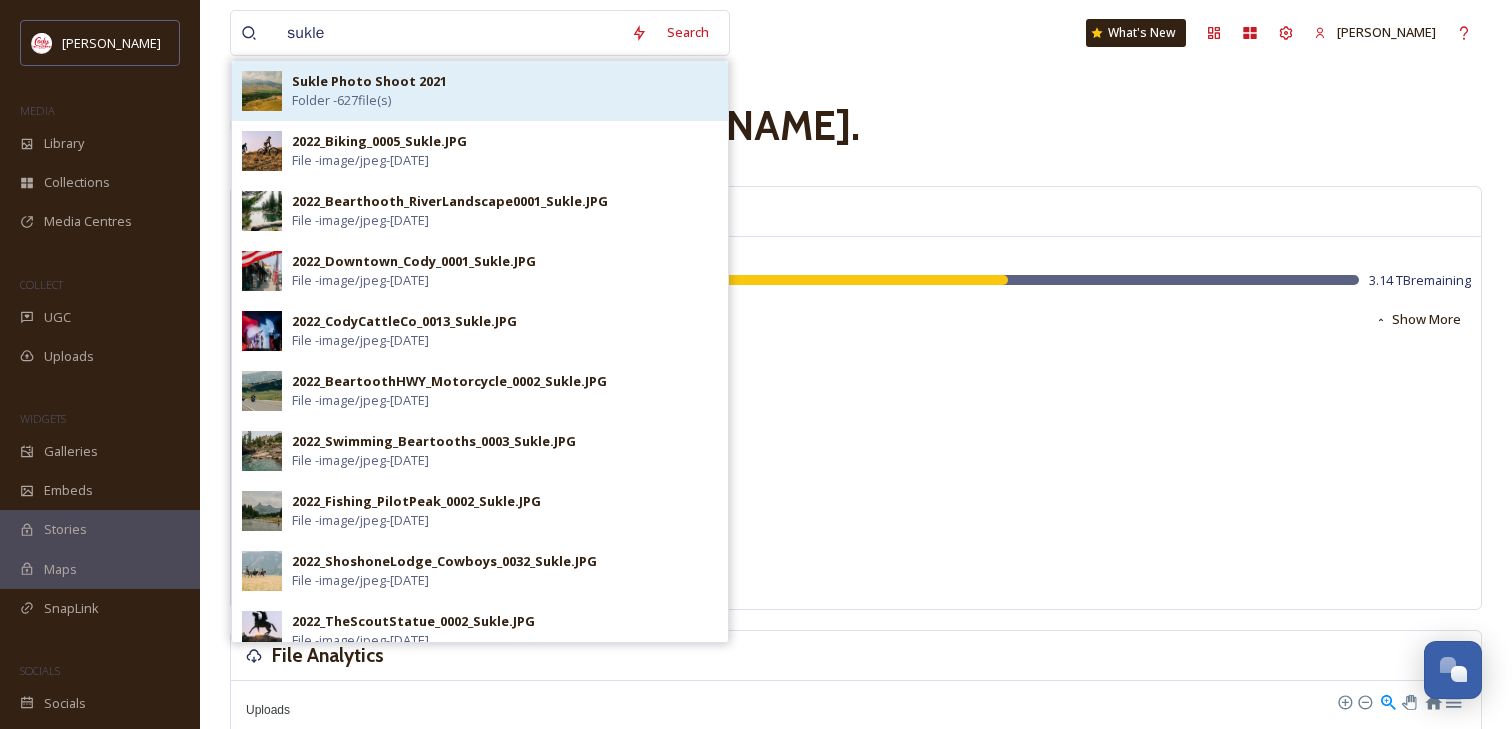 type on "sukle" 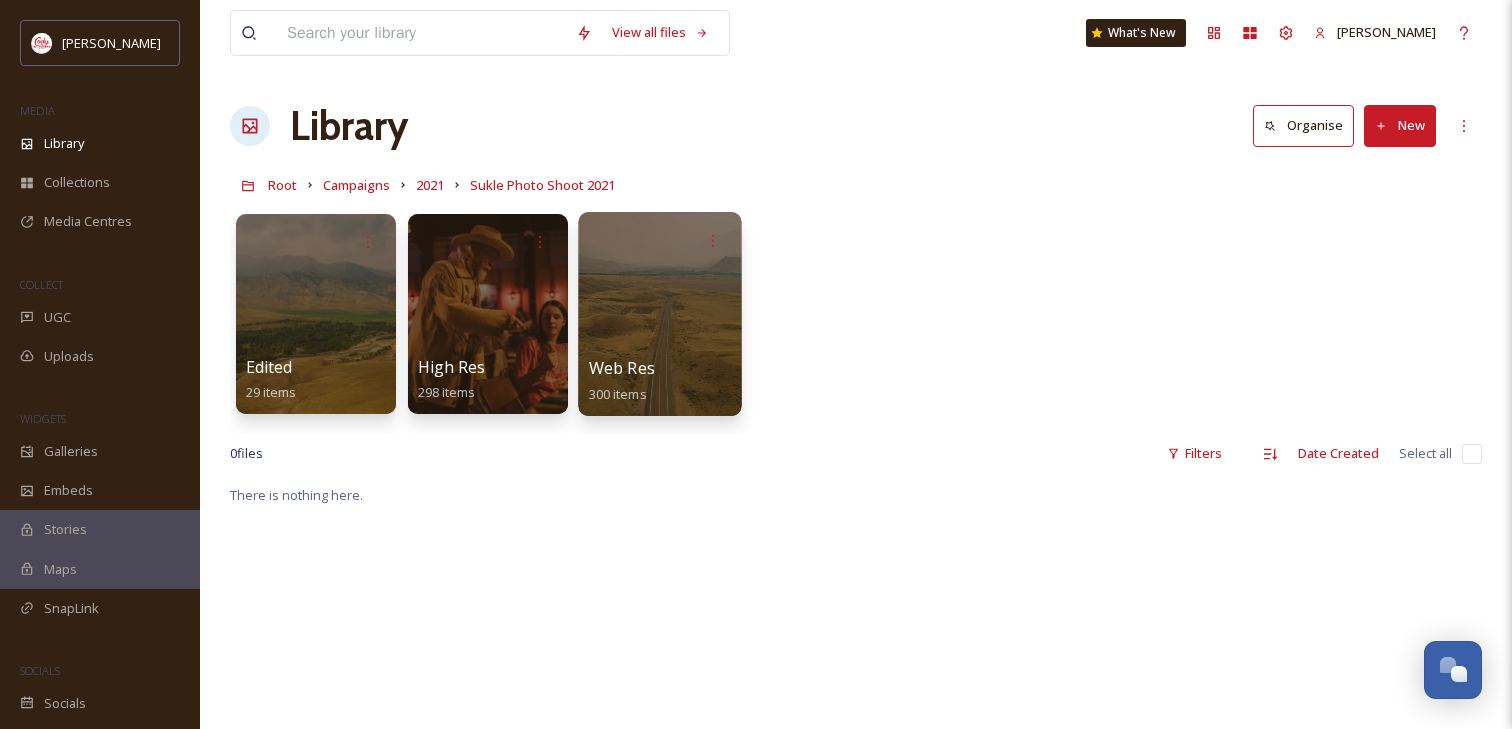click at bounding box center (659, 314) 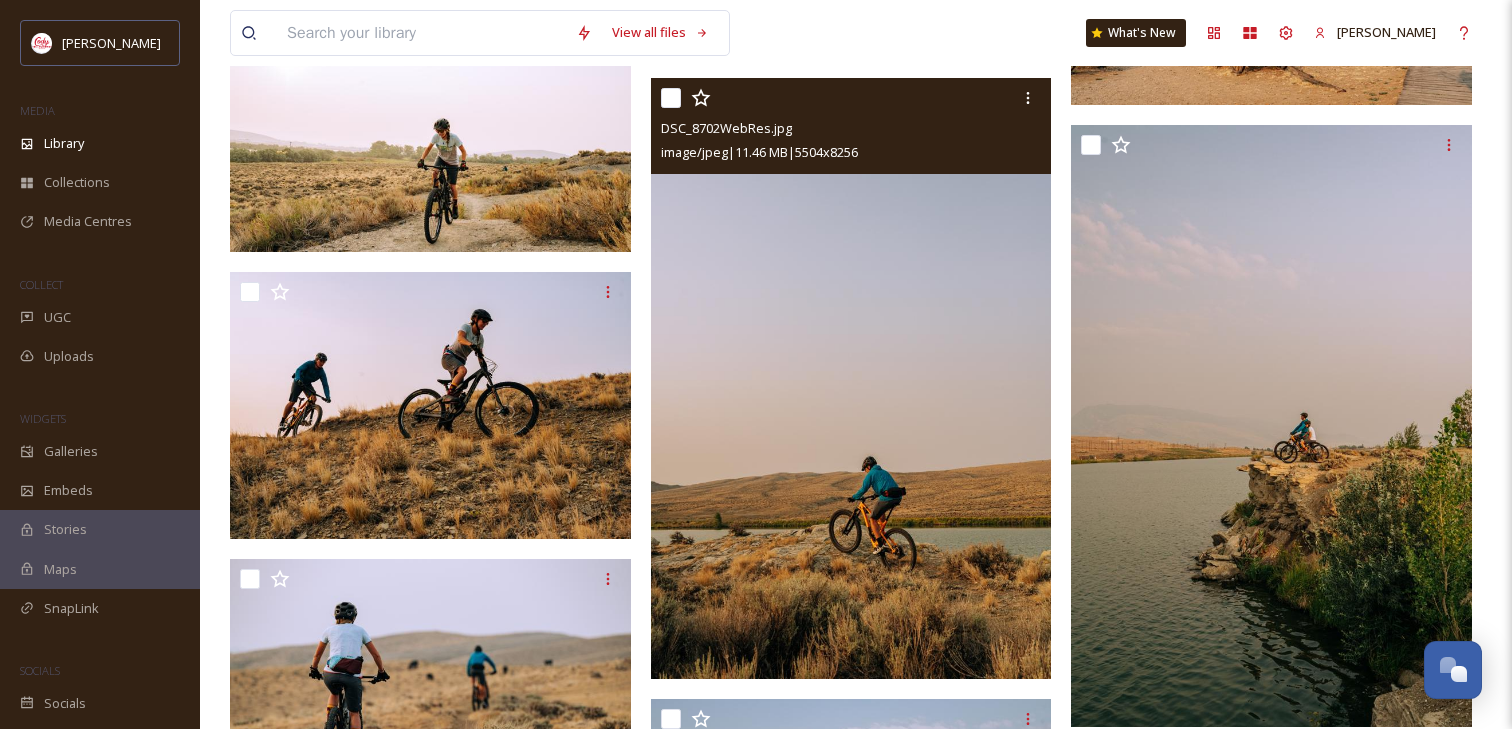 scroll, scrollTop: 7388, scrollLeft: 0, axis: vertical 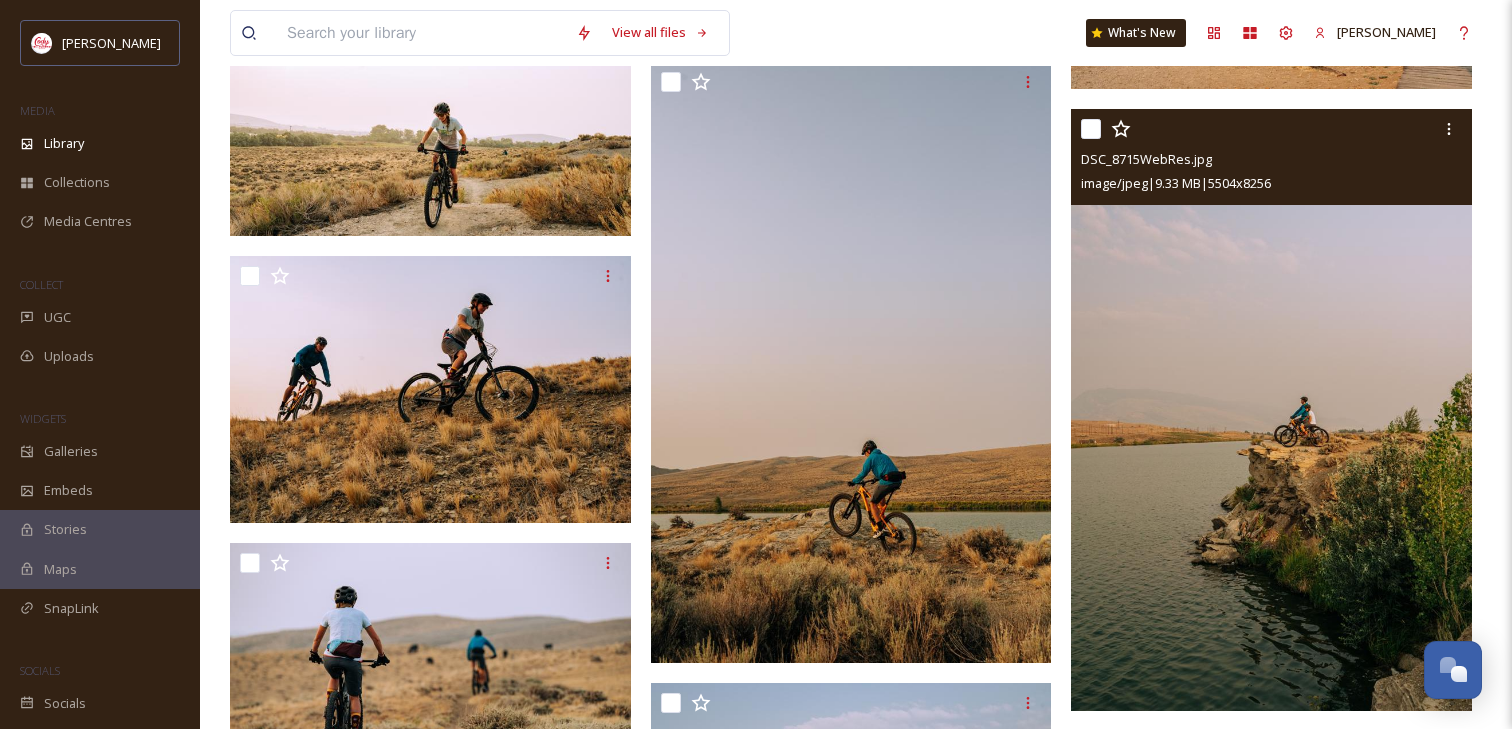 click at bounding box center (1271, 410) 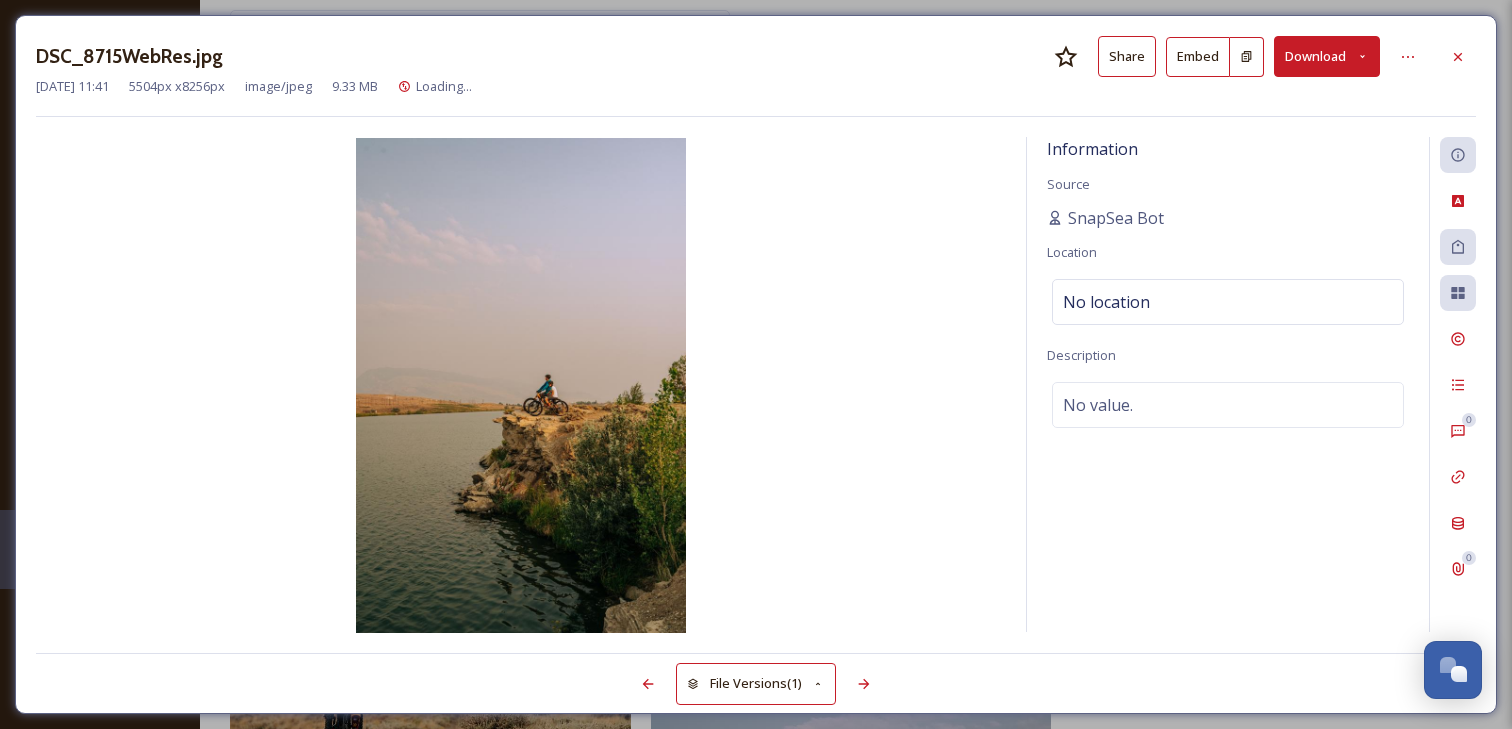click on "Download" at bounding box center (1327, 56) 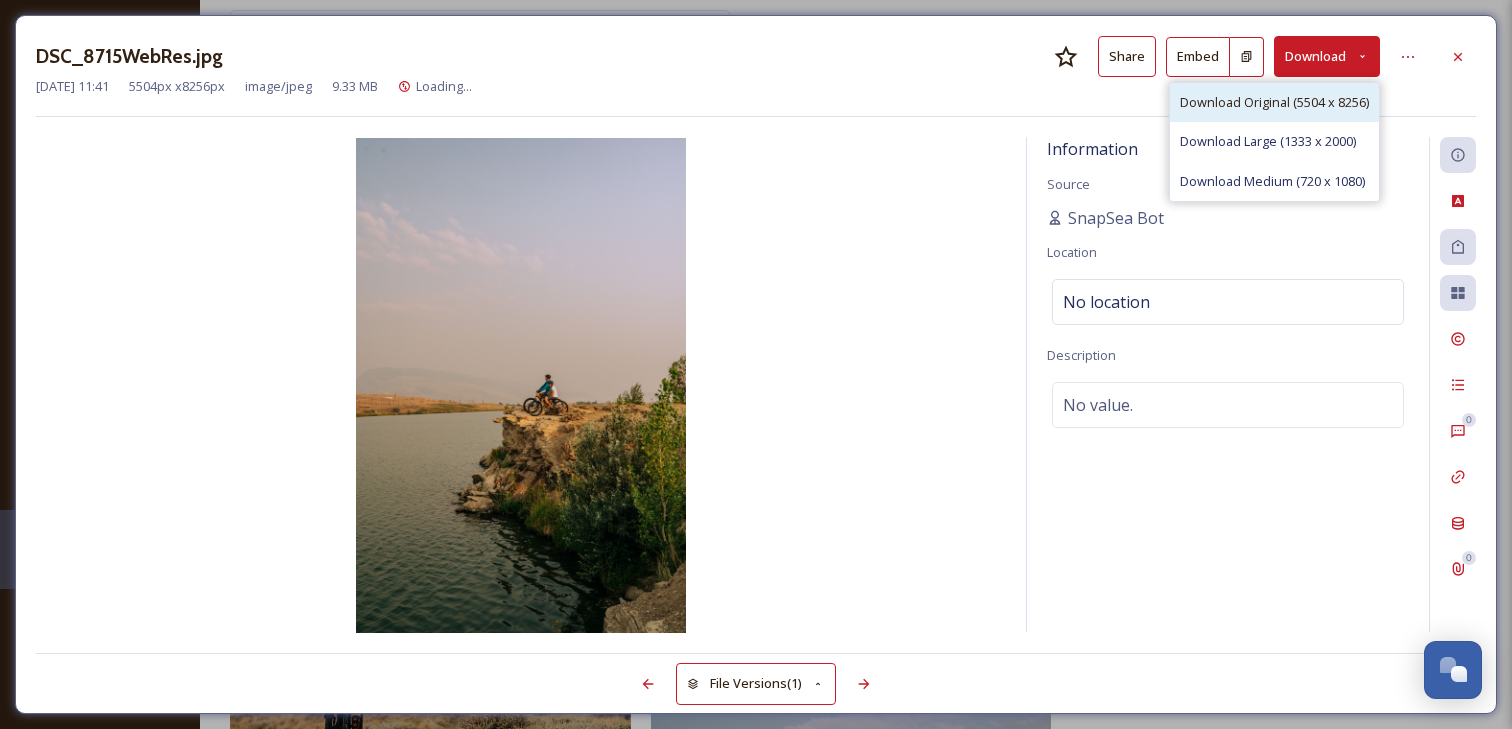 click on "Download Original (5504 x 8256)" at bounding box center (1274, 102) 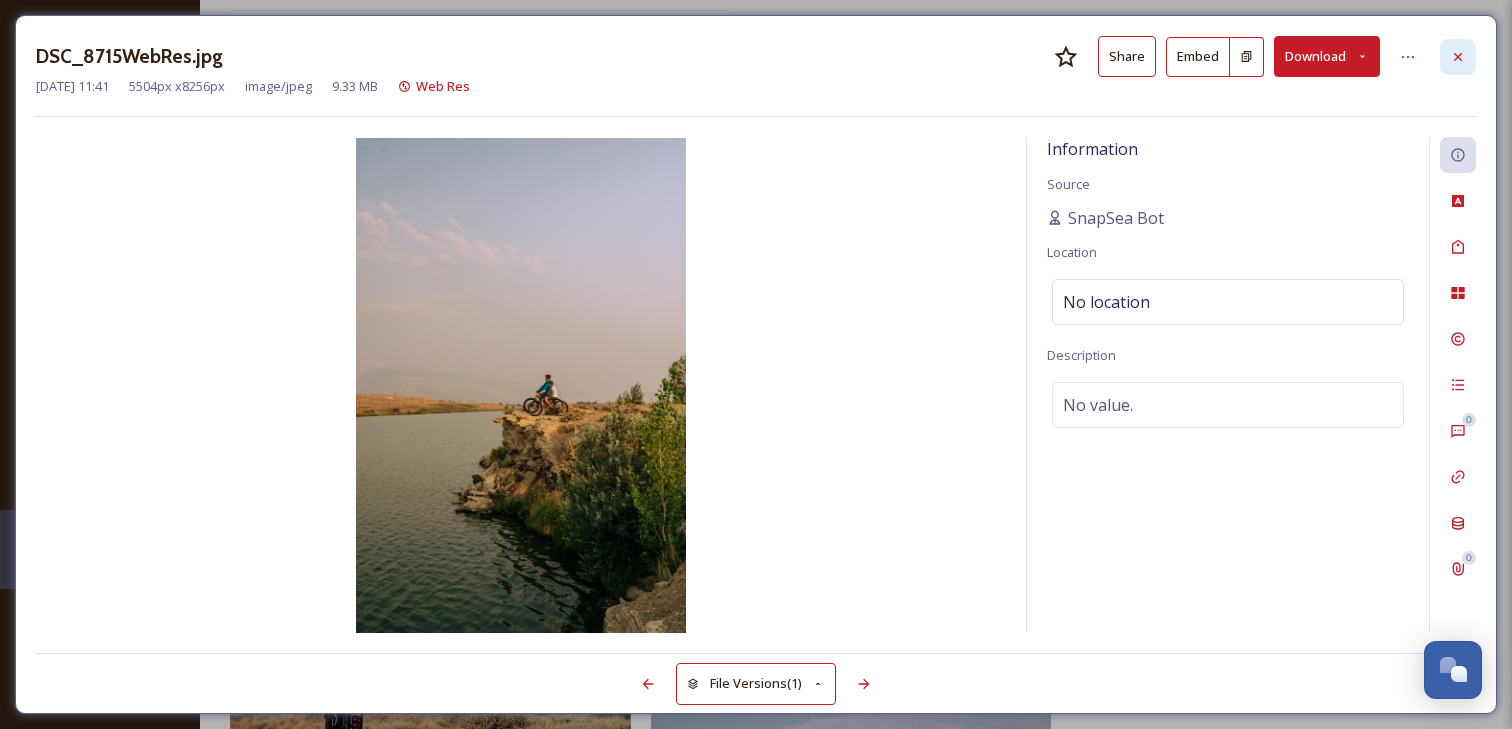 click at bounding box center (1458, 57) 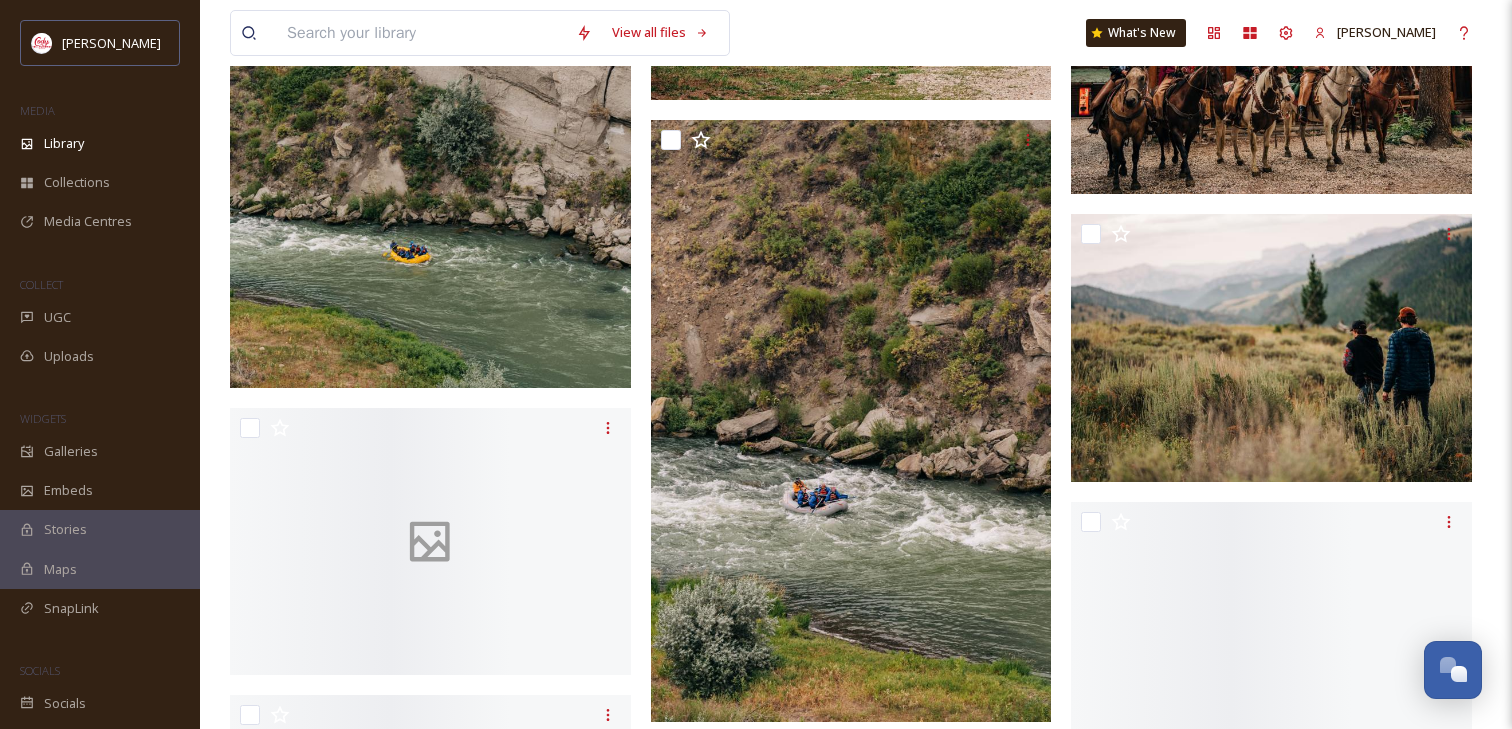scroll, scrollTop: 24055, scrollLeft: 0, axis: vertical 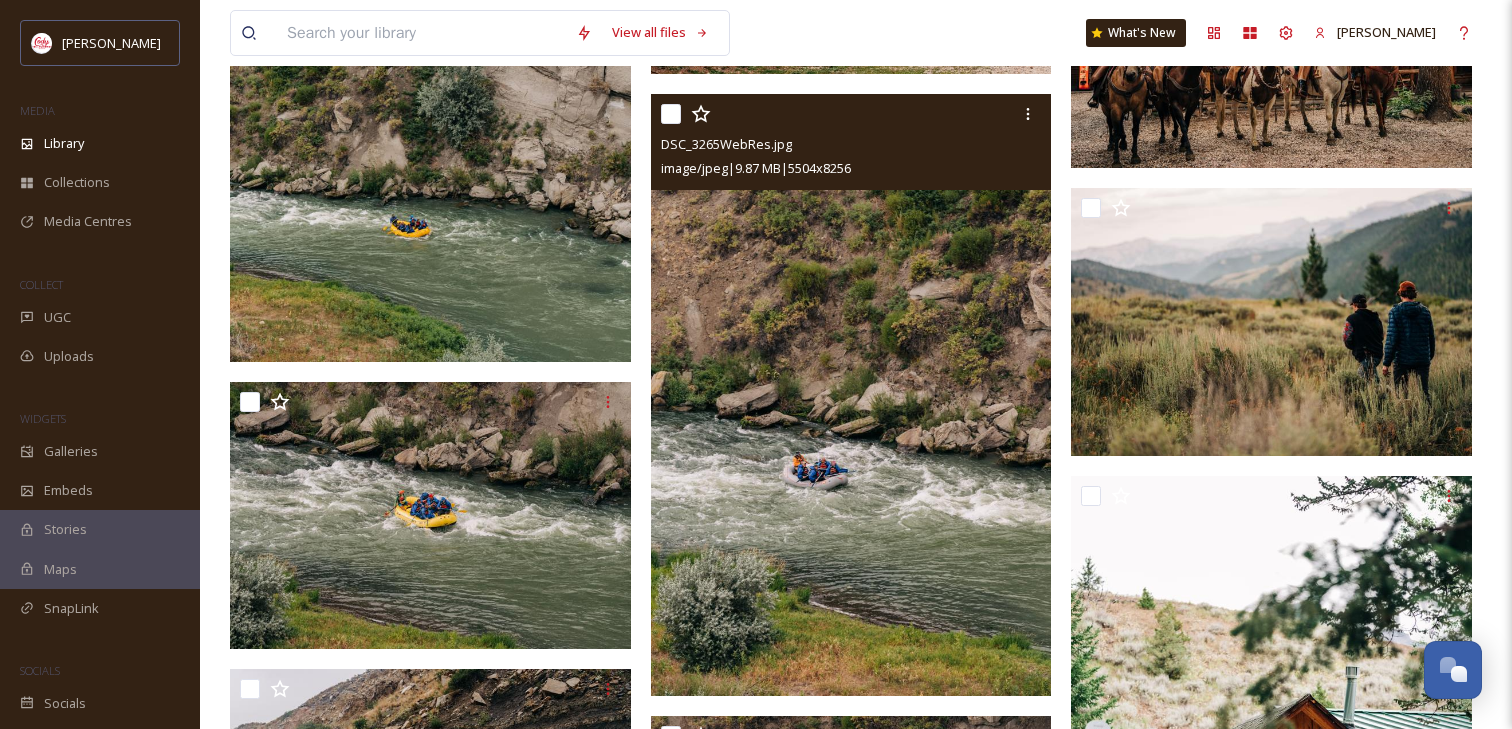 click at bounding box center [851, 395] 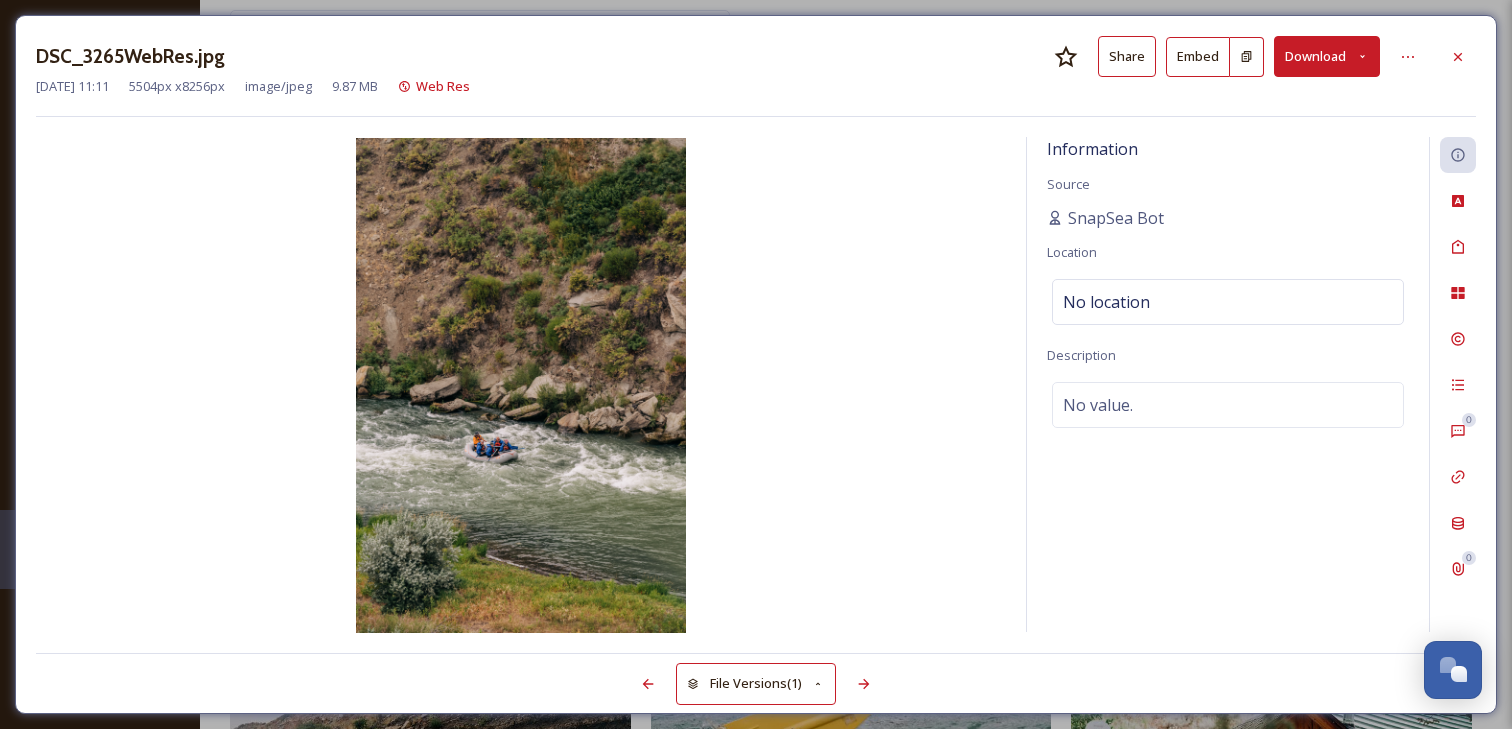 click on "Download" at bounding box center [1327, 56] 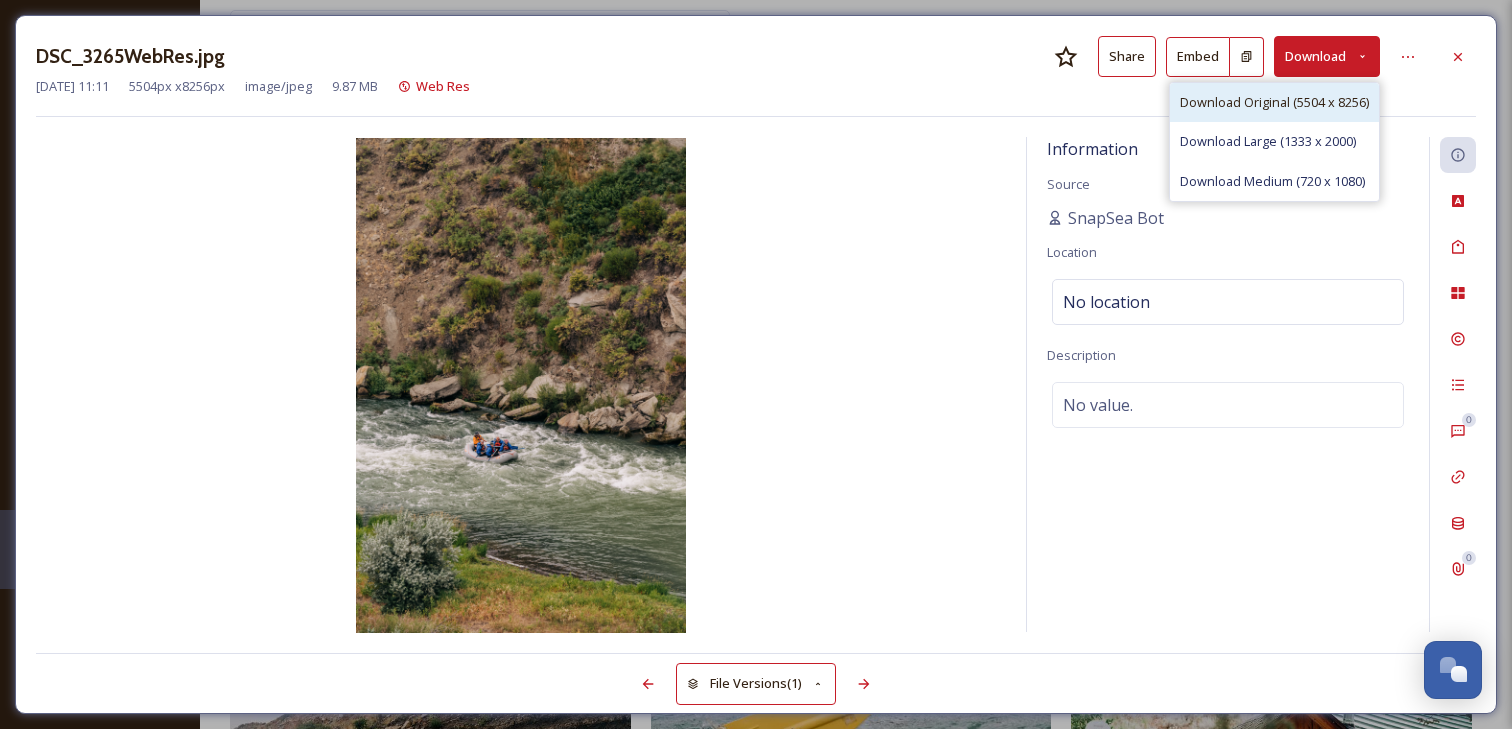 click on "Download Original (5504 x 8256)" at bounding box center (1274, 102) 